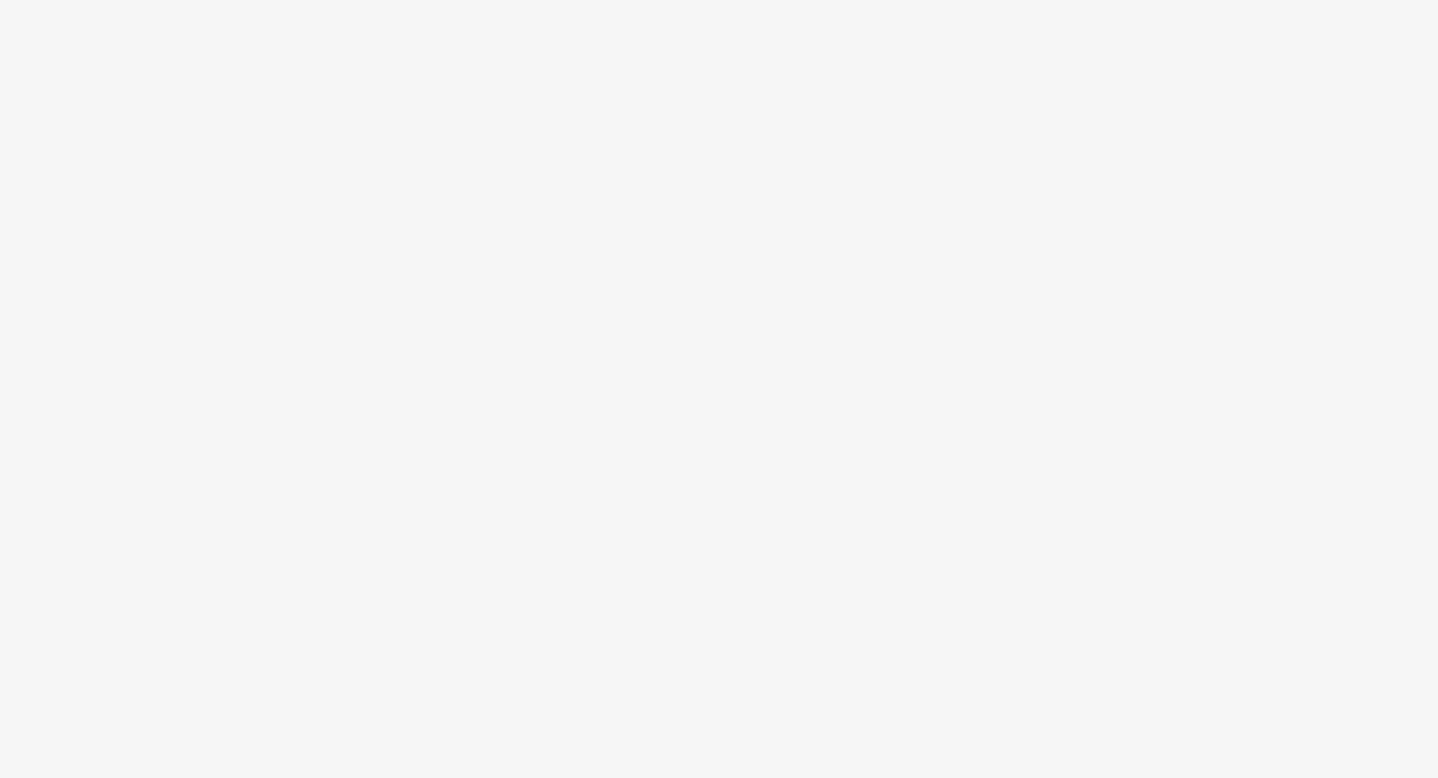 scroll, scrollTop: 0, scrollLeft: 0, axis: both 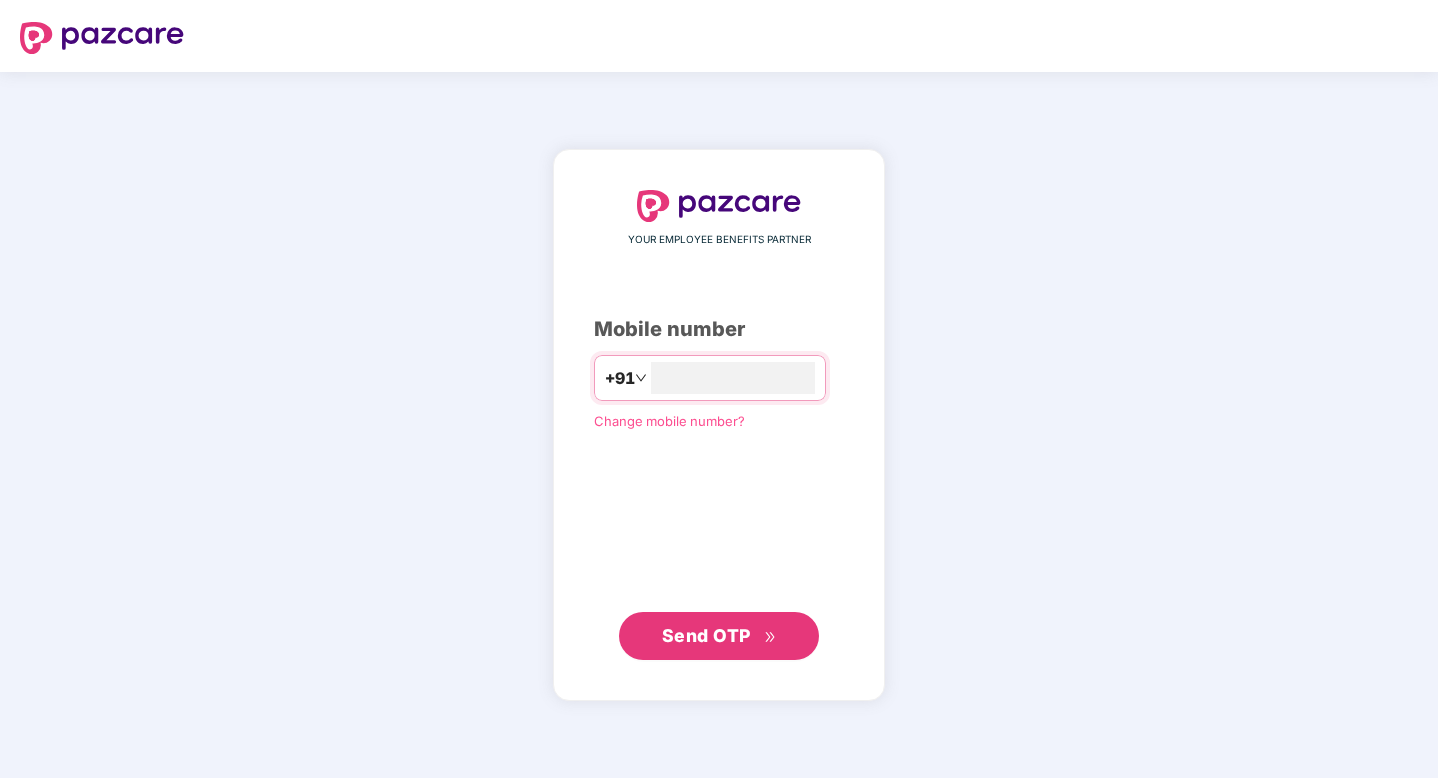 type on "**********" 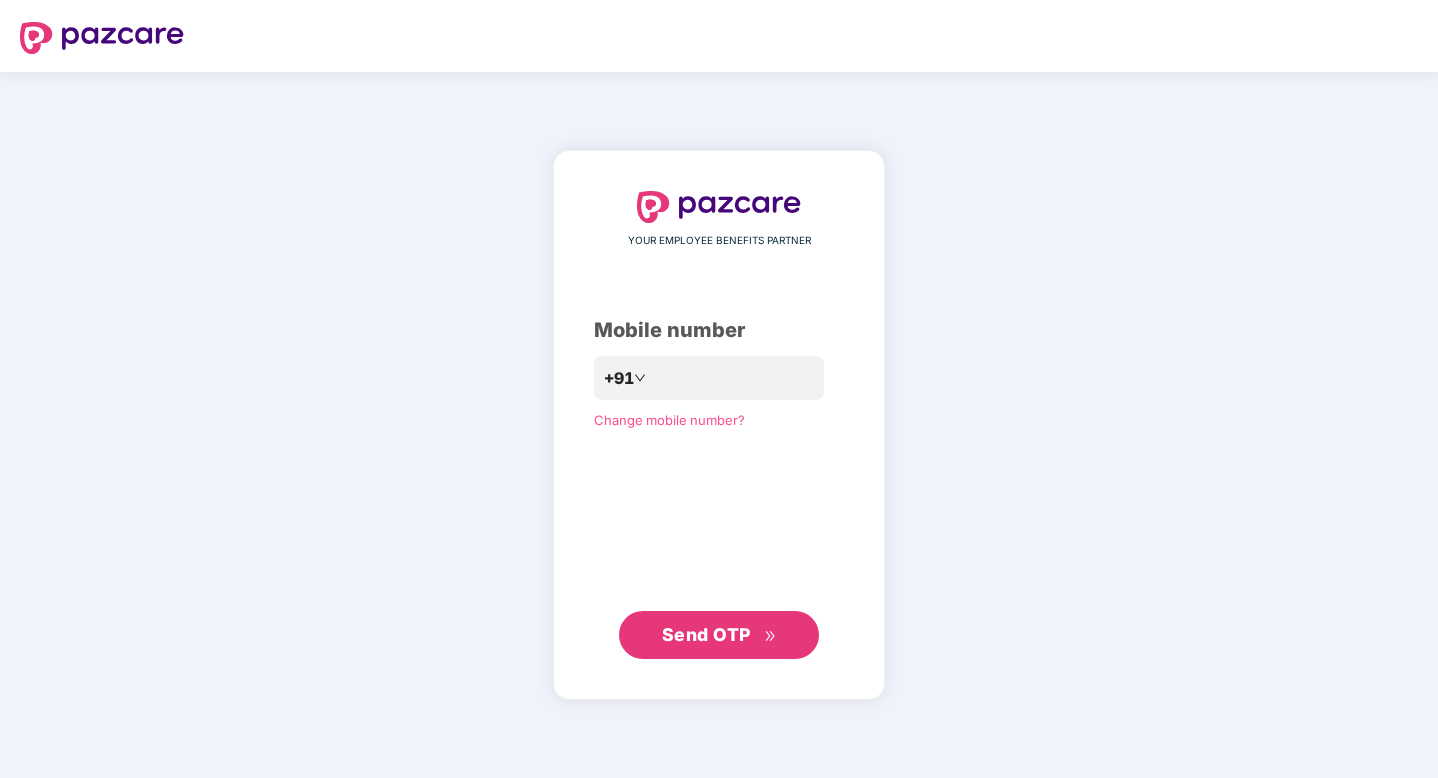 click on "Send OTP" at bounding box center [719, 635] 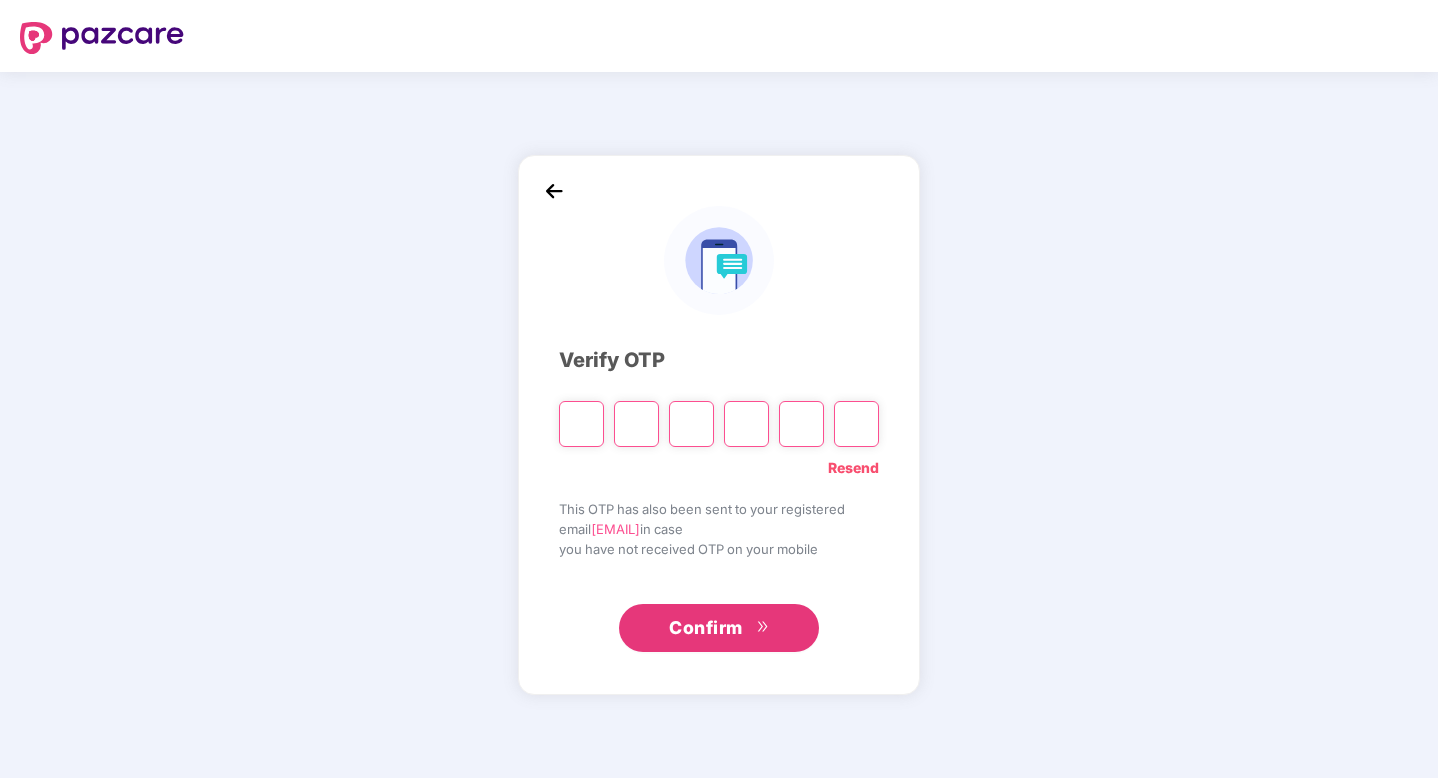 type on "*" 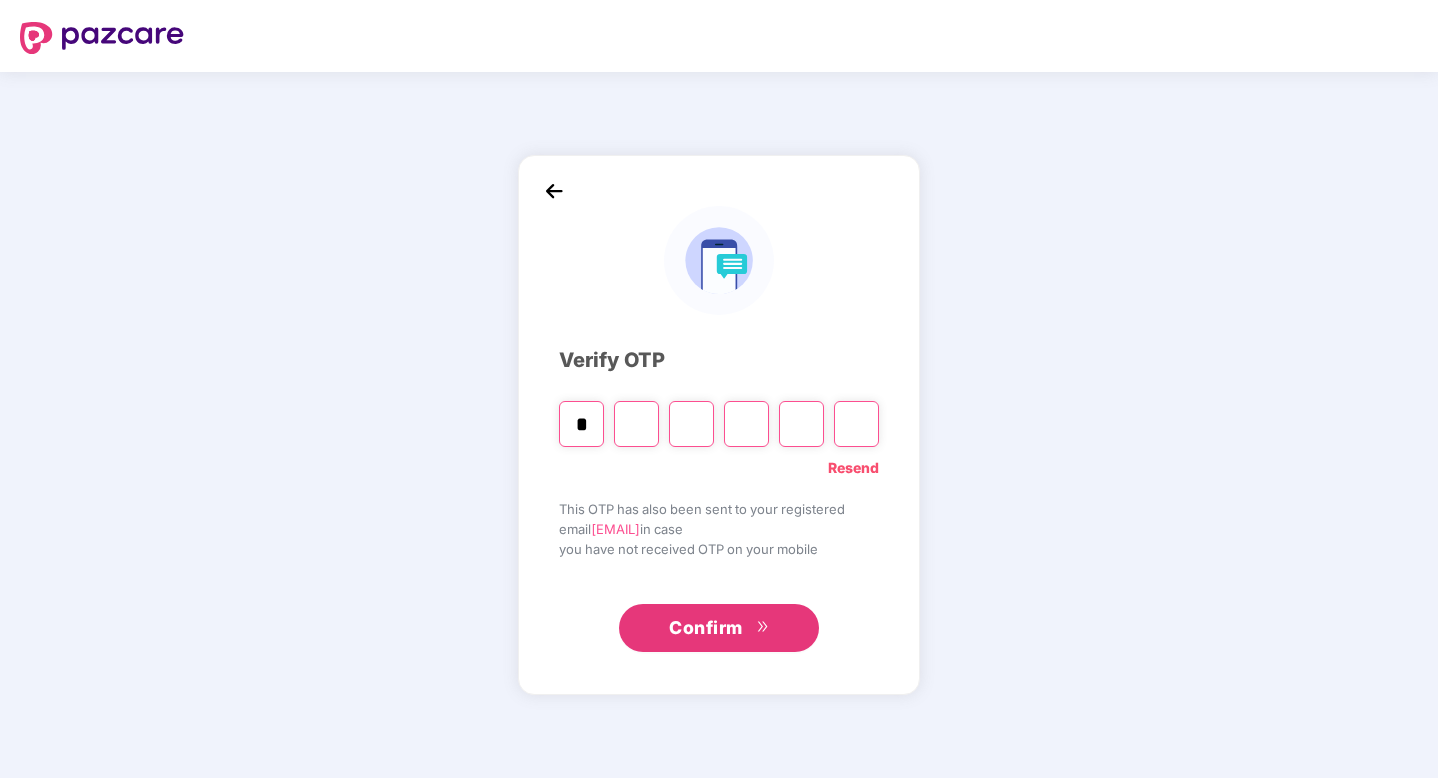 type on "*" 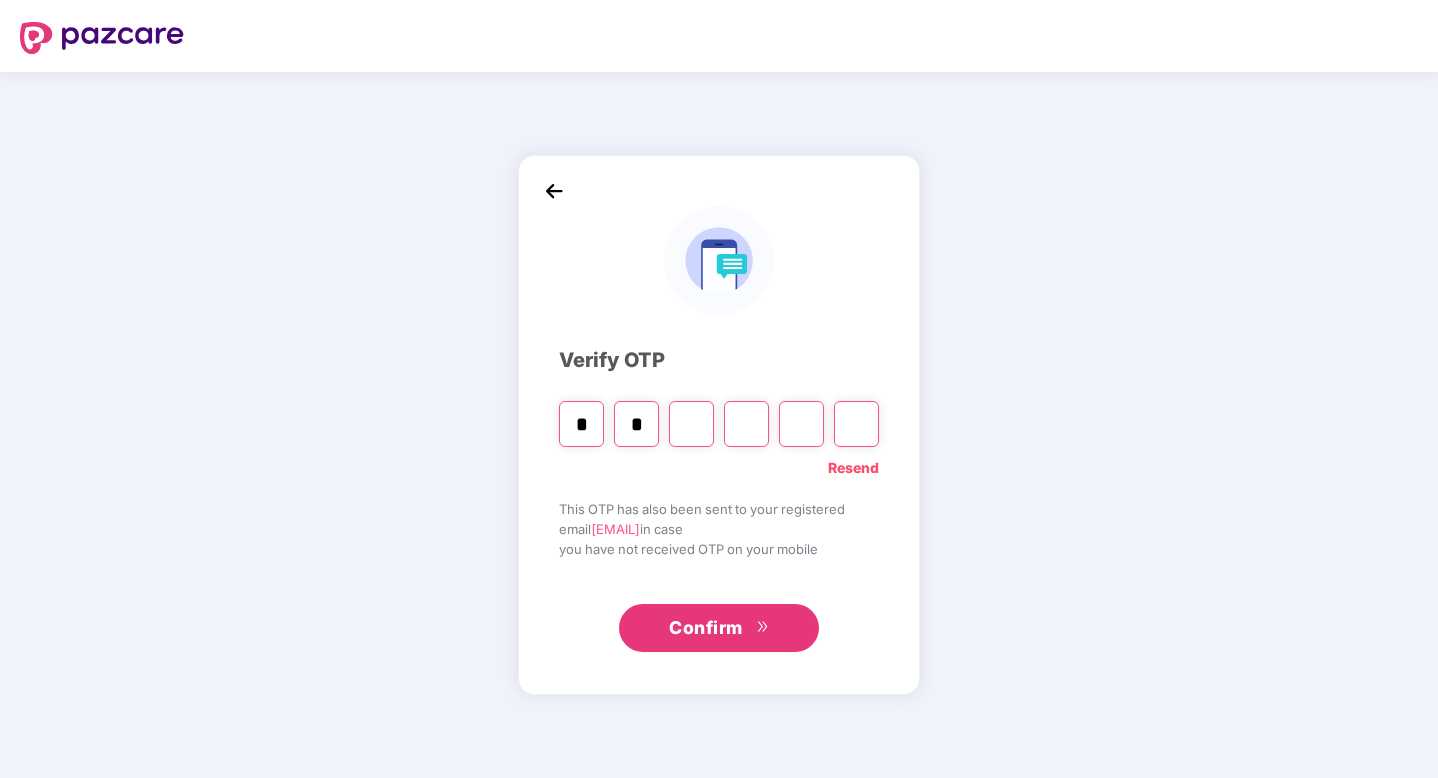 type on "*" 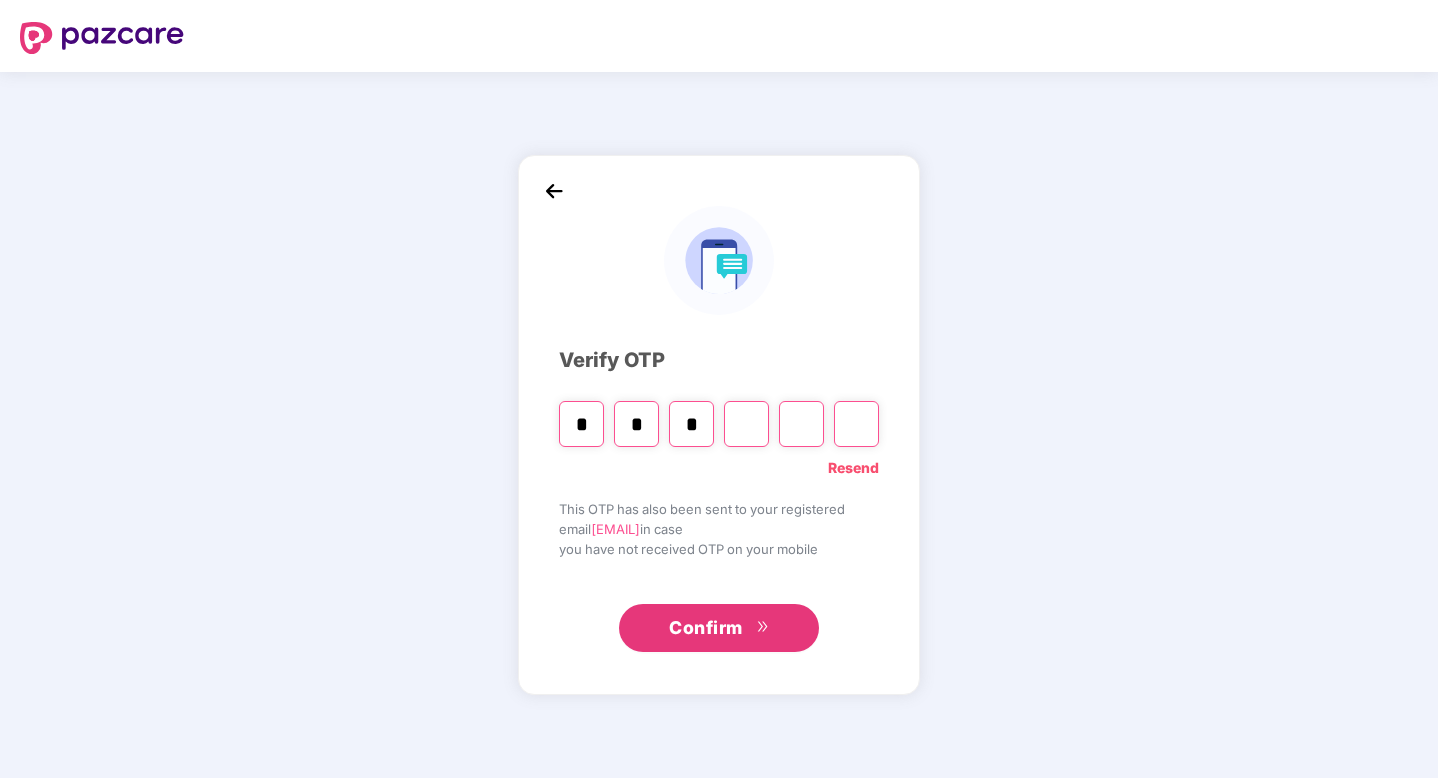 type on "*" 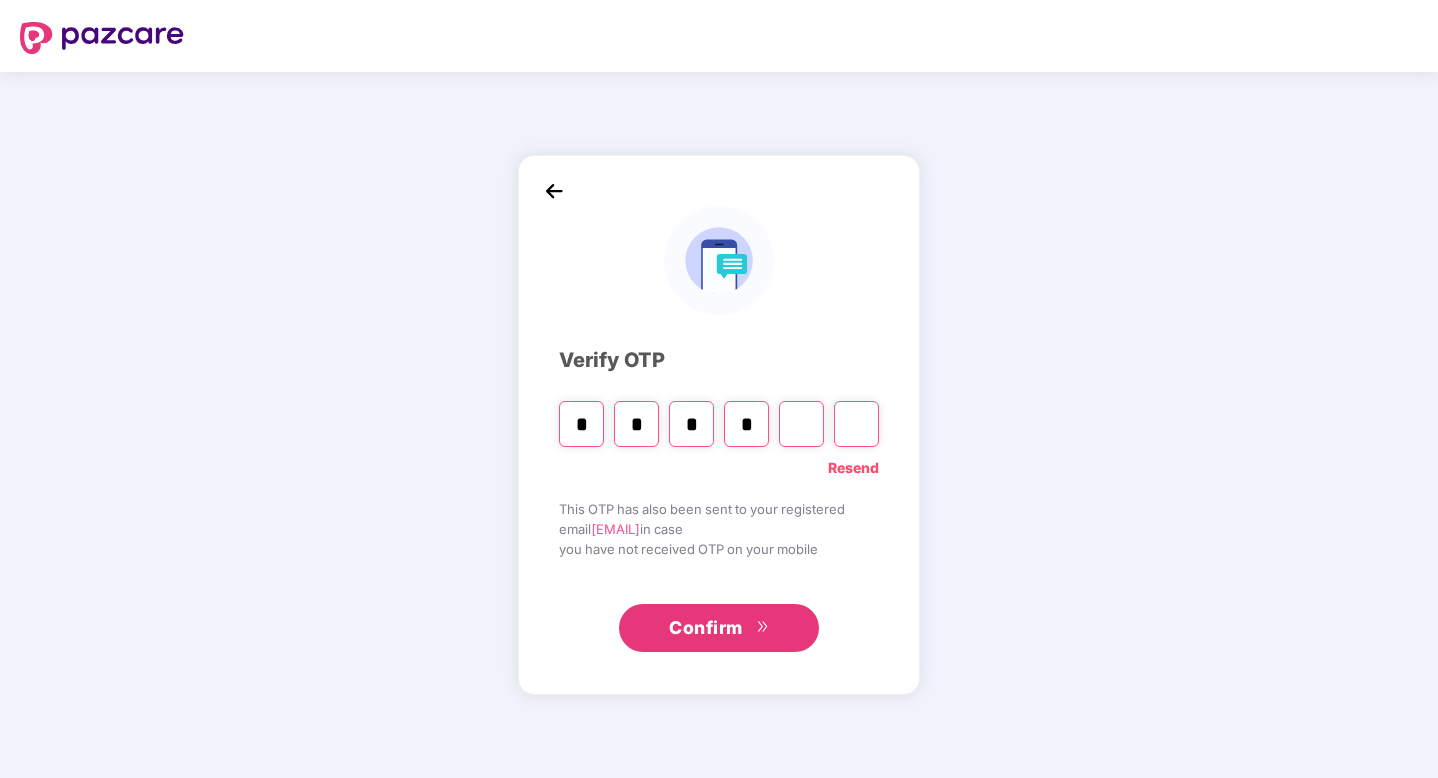 type on "*" 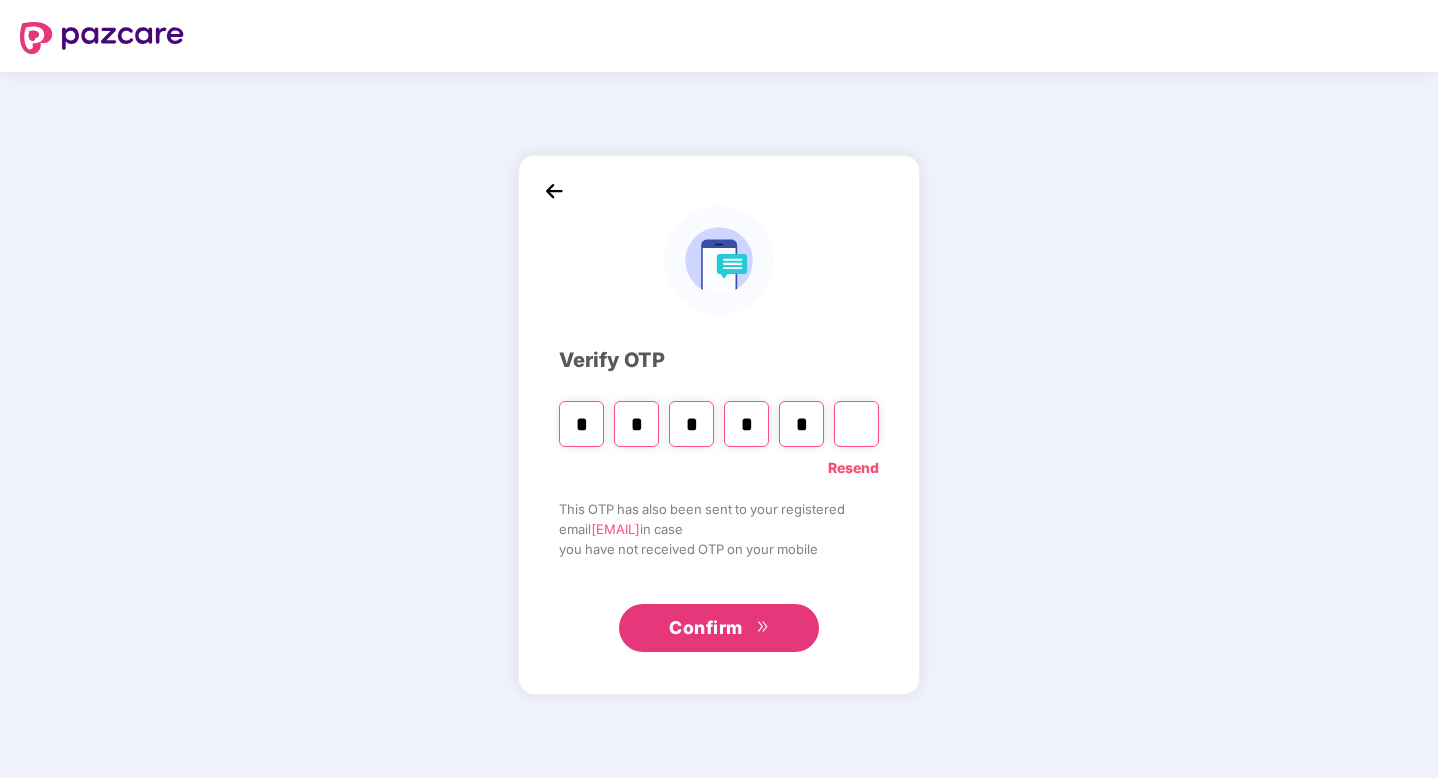 type on "*" 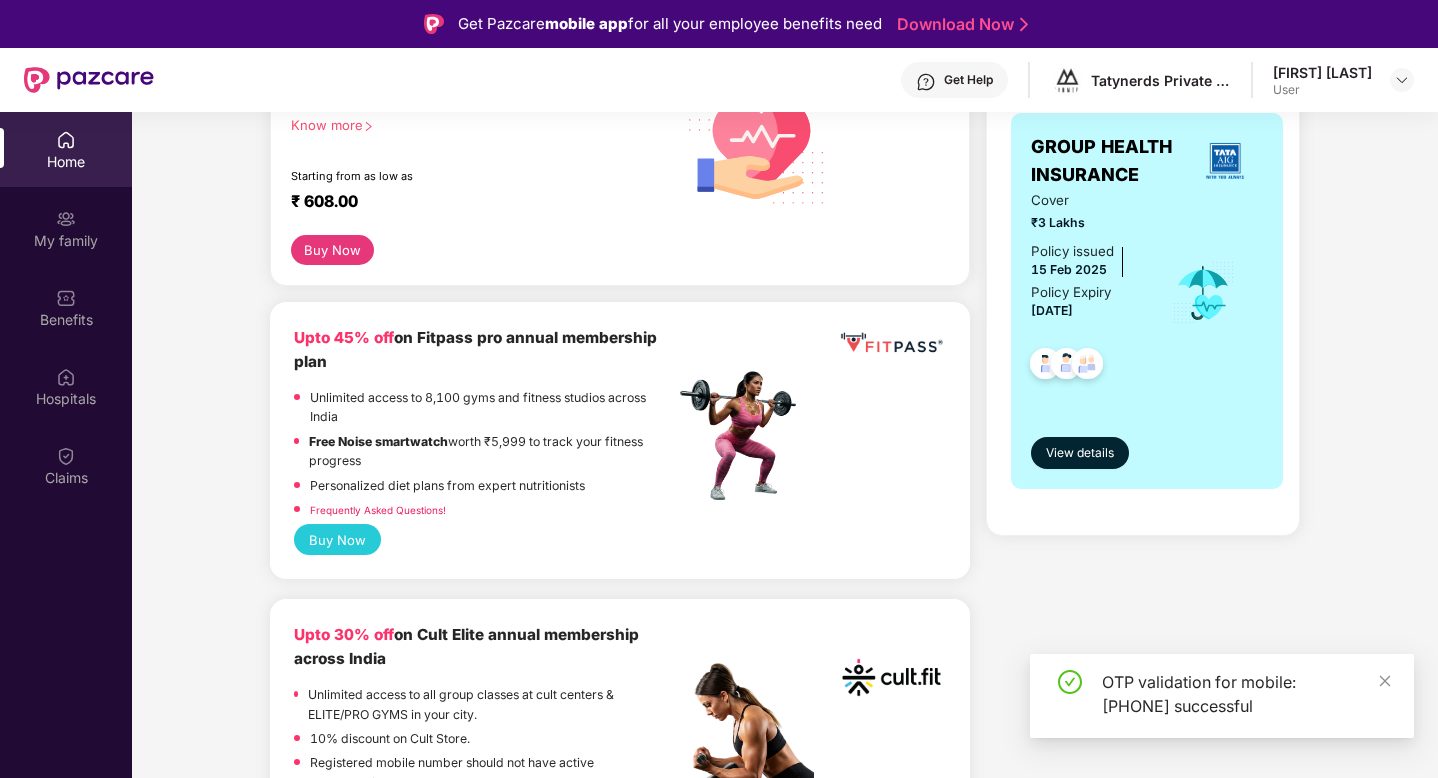 scroll, scrollTop: 366, scrollLeft: 0, axis: vertical 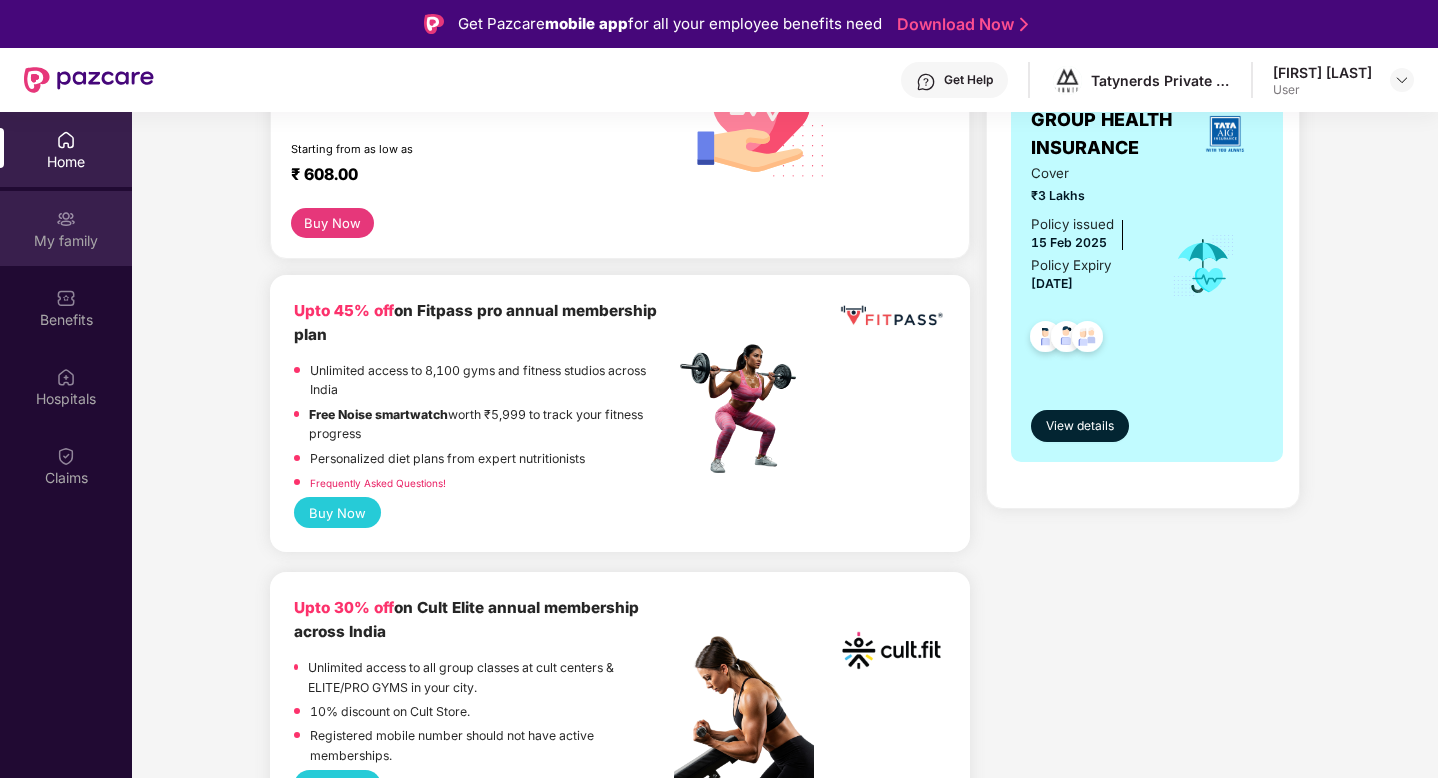 click on "My family" at bounding box center (66, 241) 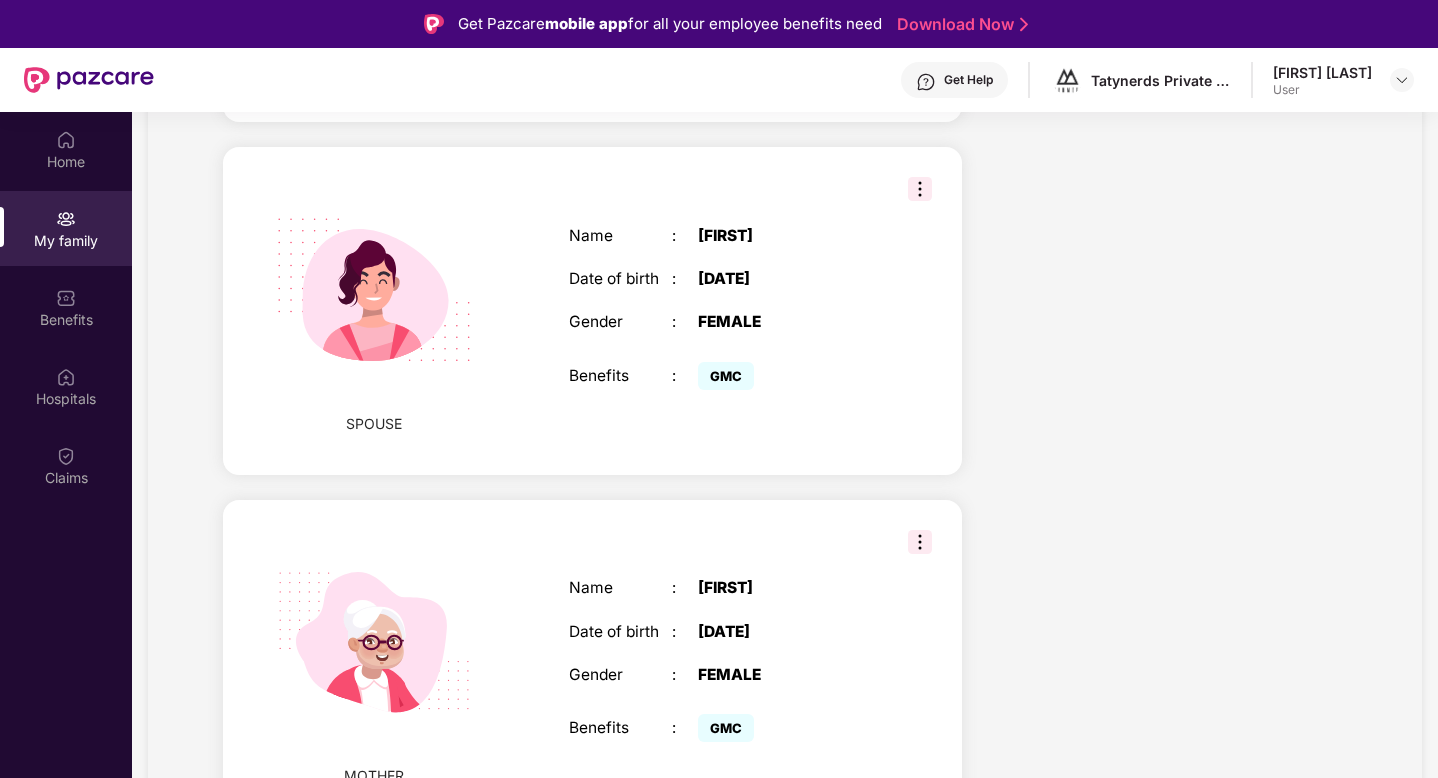 scroll, scrollTop: 750, scrollLeft: 0, axis: vertical 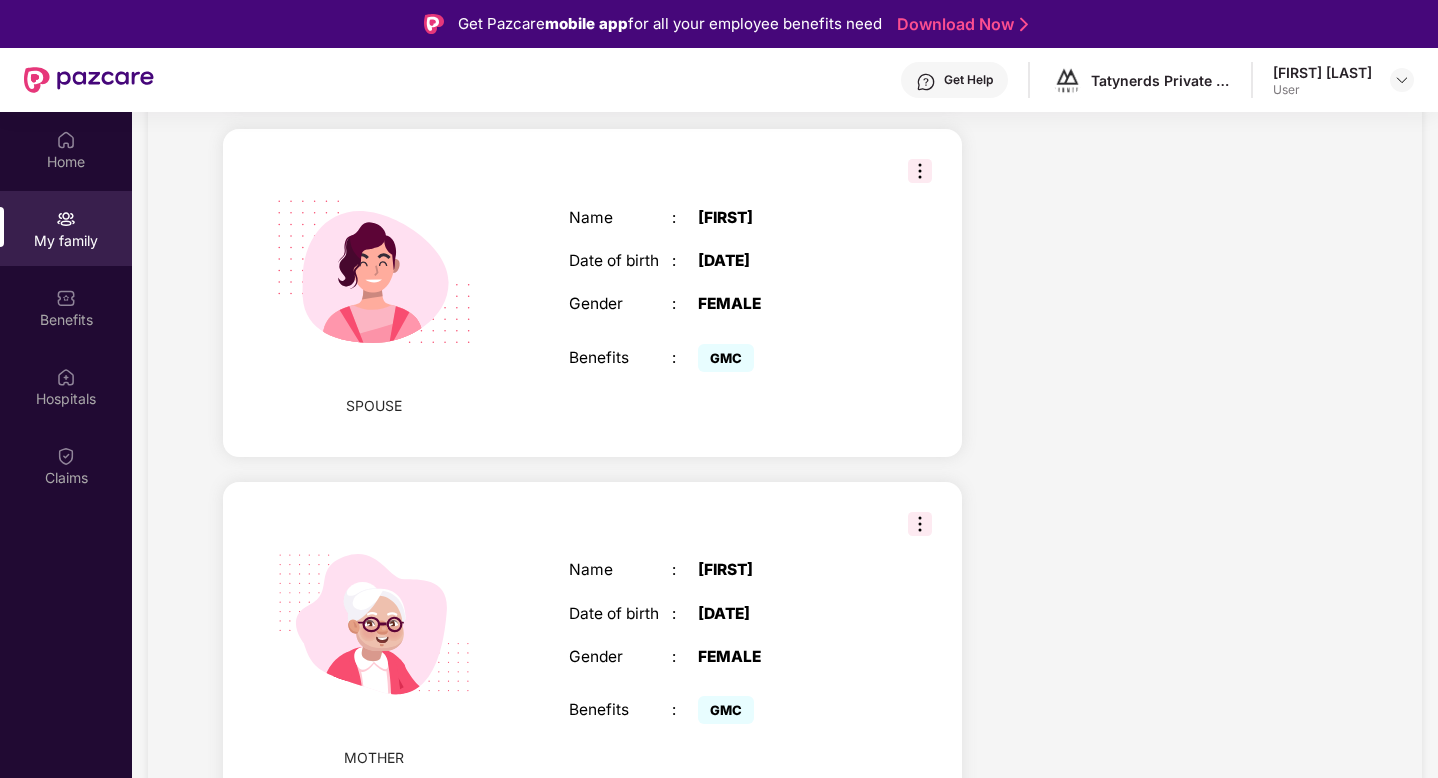 click at bounding box center [920, 524] 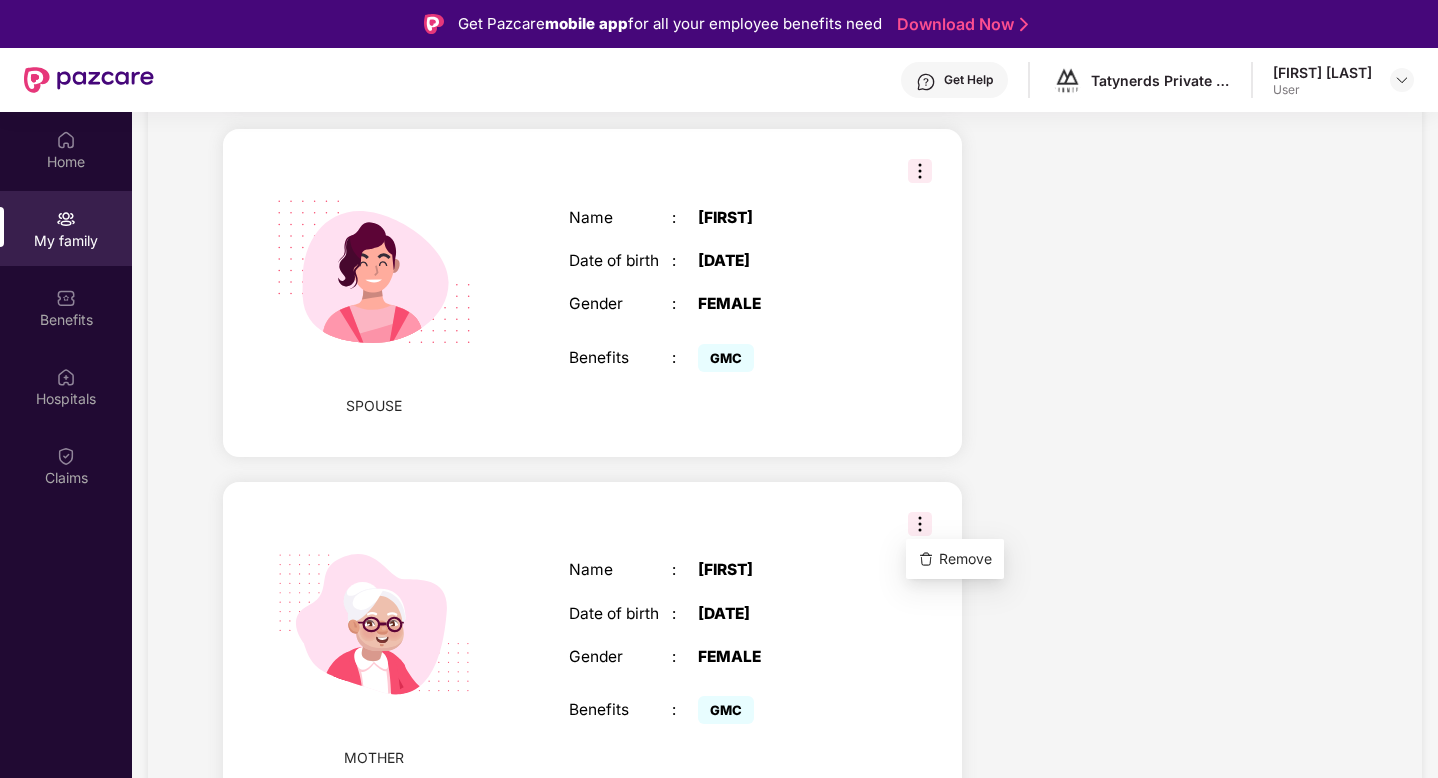 click on "Name : [FIRST]  Date of birth : [DATE] Gender : [GENDER] Benefits : GMC" at bounding box center [723, 645] 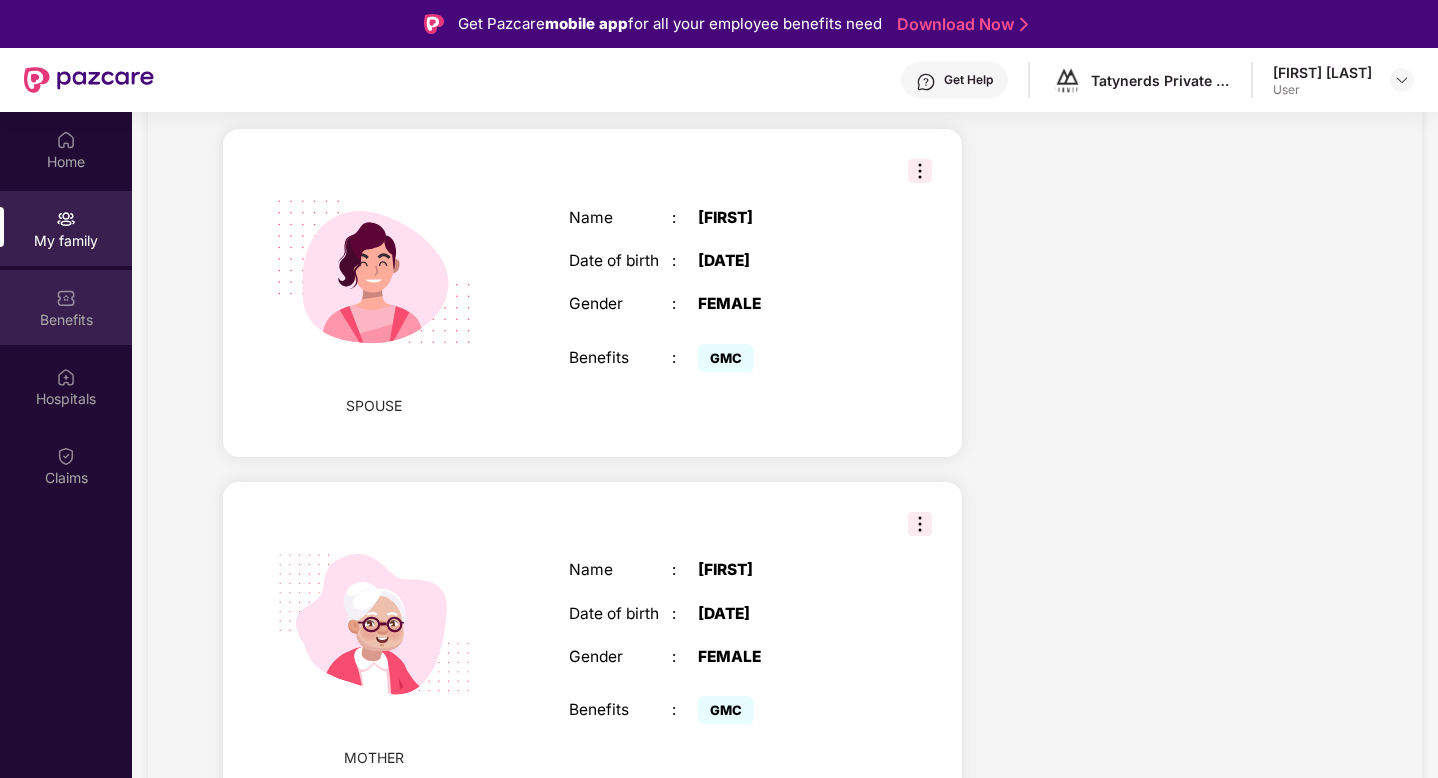 click at bounding box center (66, 298) 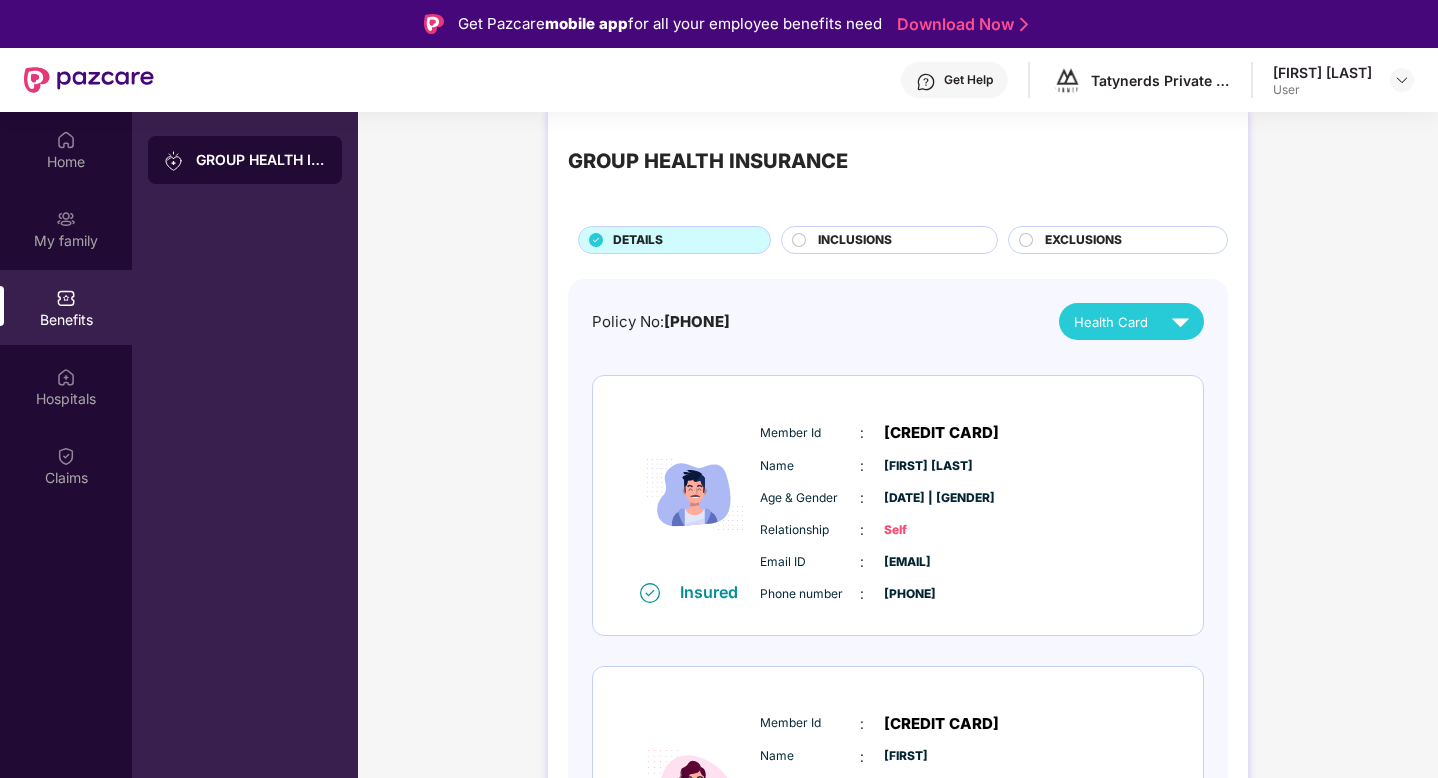 scroll, scrollTop: 0, scrollLeft: 0, axis: both 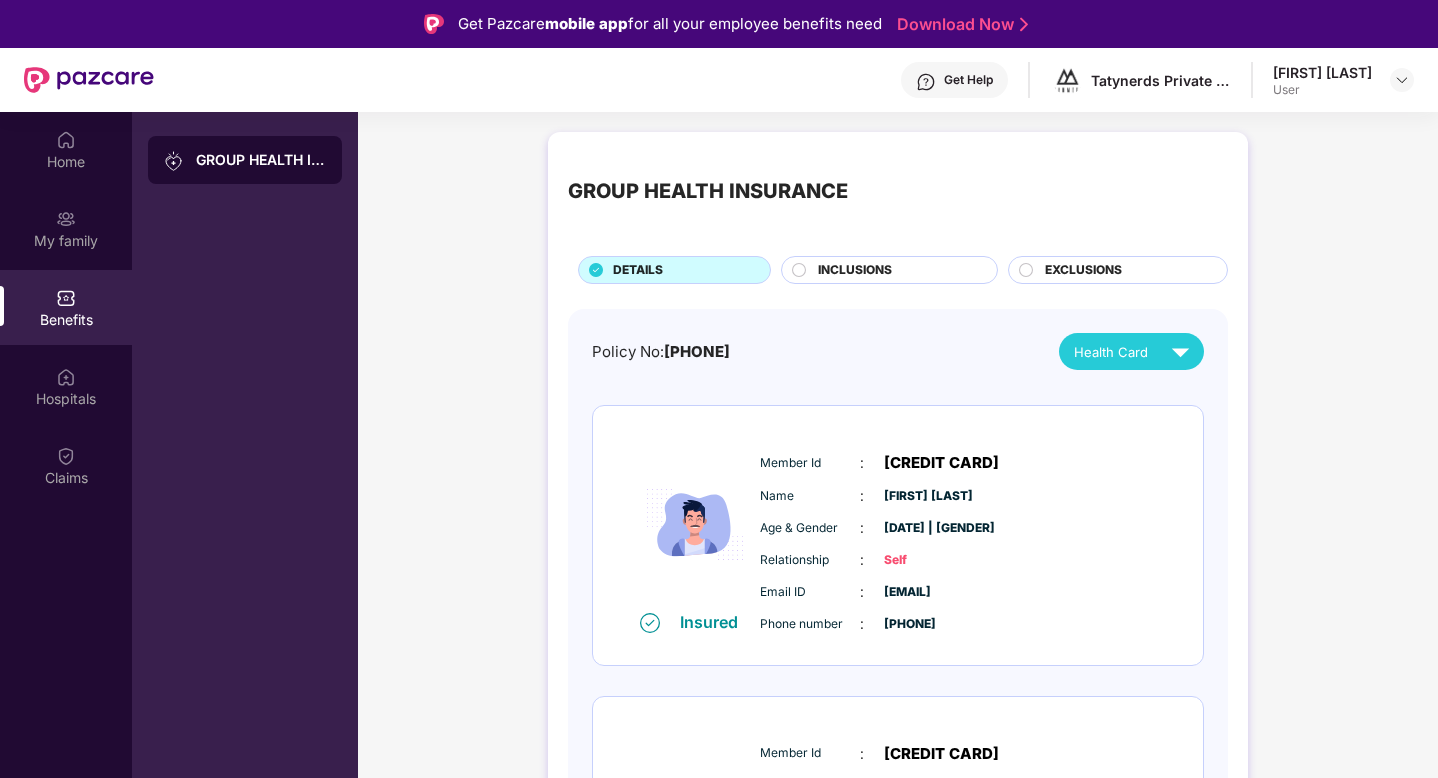 click on "INCLUSIONS" at bounding box center [855, 270] 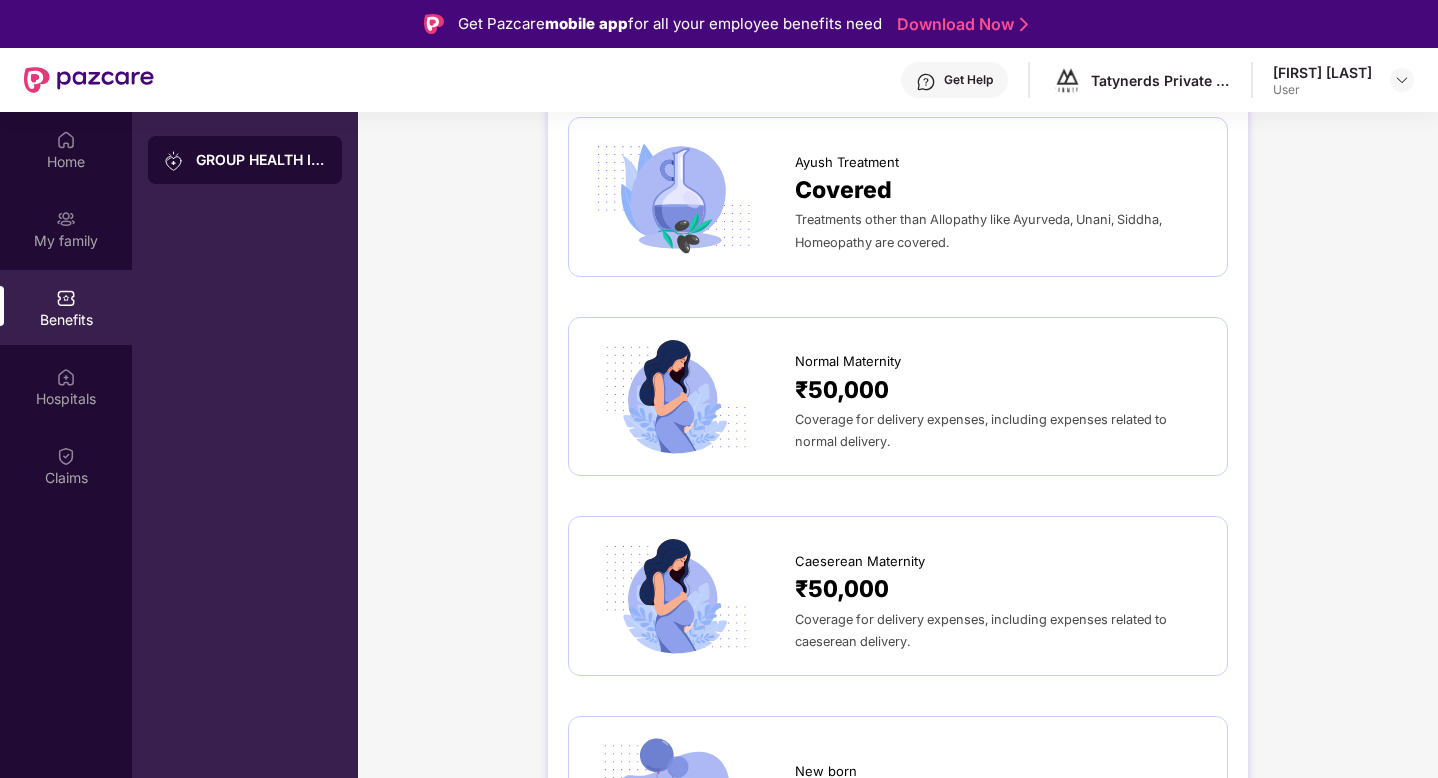 scroll, scrollTop: 2008, scrollLeft: 0, axis: vertical 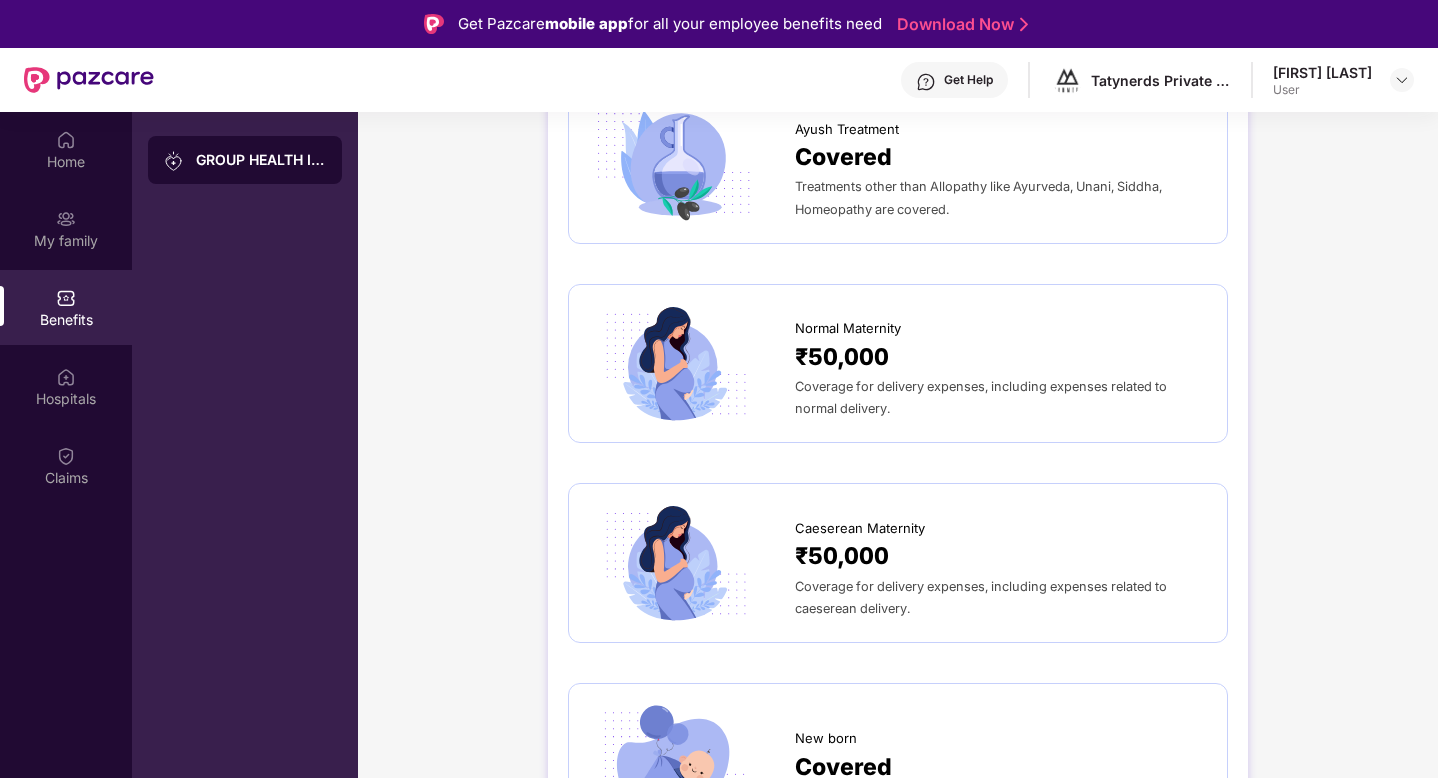 click on "Treatments other than Allopathy like Ayurveda, Unani, Siddha, Homeopathy are covered." at bounding box center [978, 197] 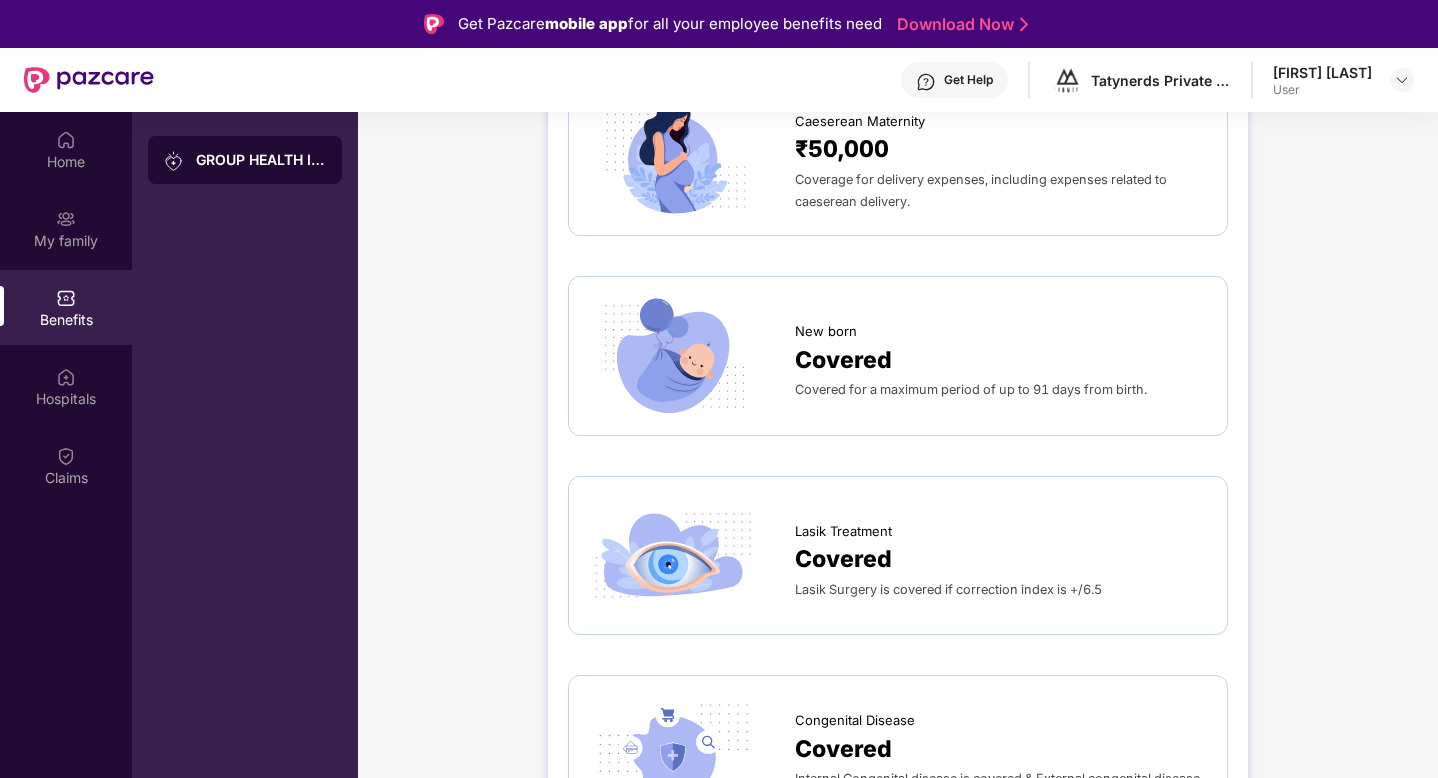 scroll, scrollTop: 2441, scrollLeft: 0, axis: vertical 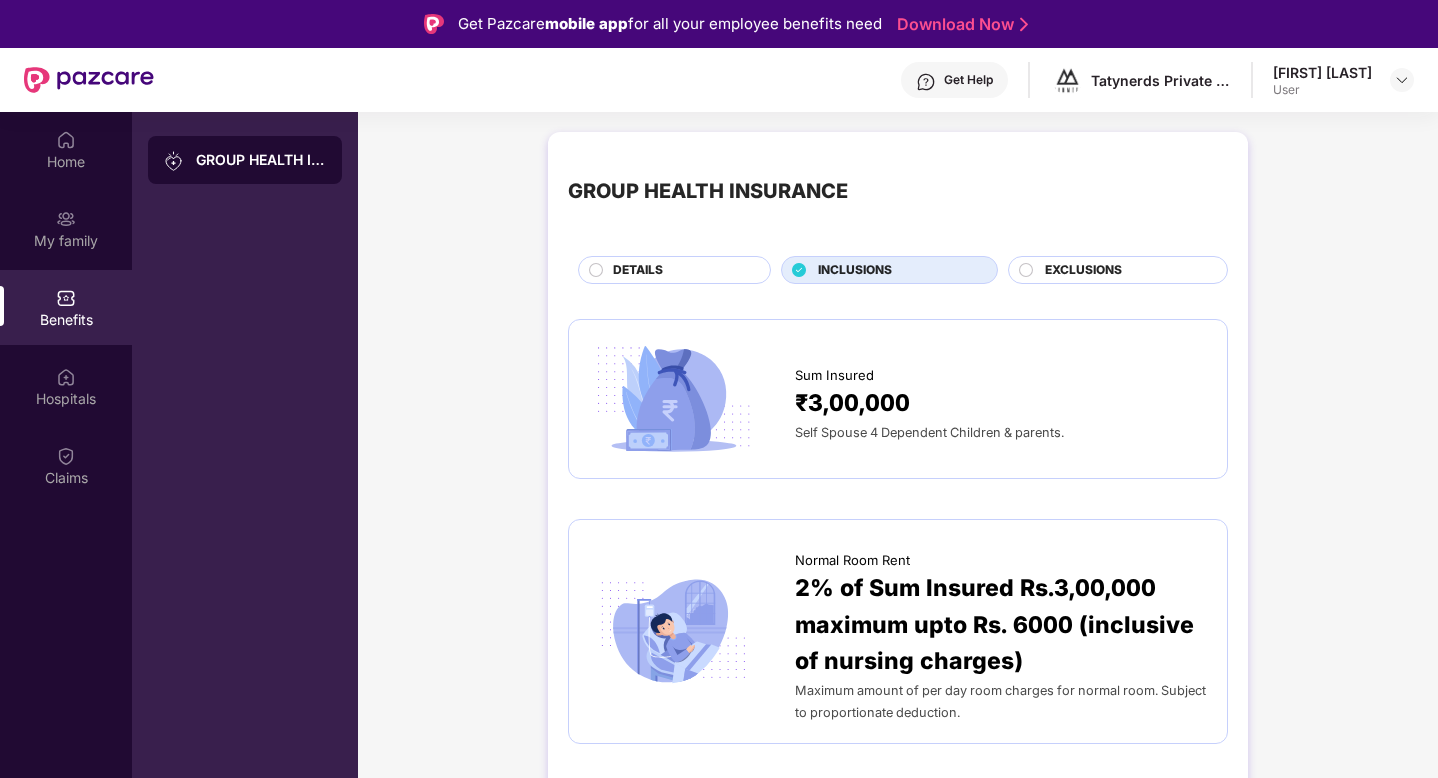 click on "EXCLUSIONS" at bounding box center [1083, 270] 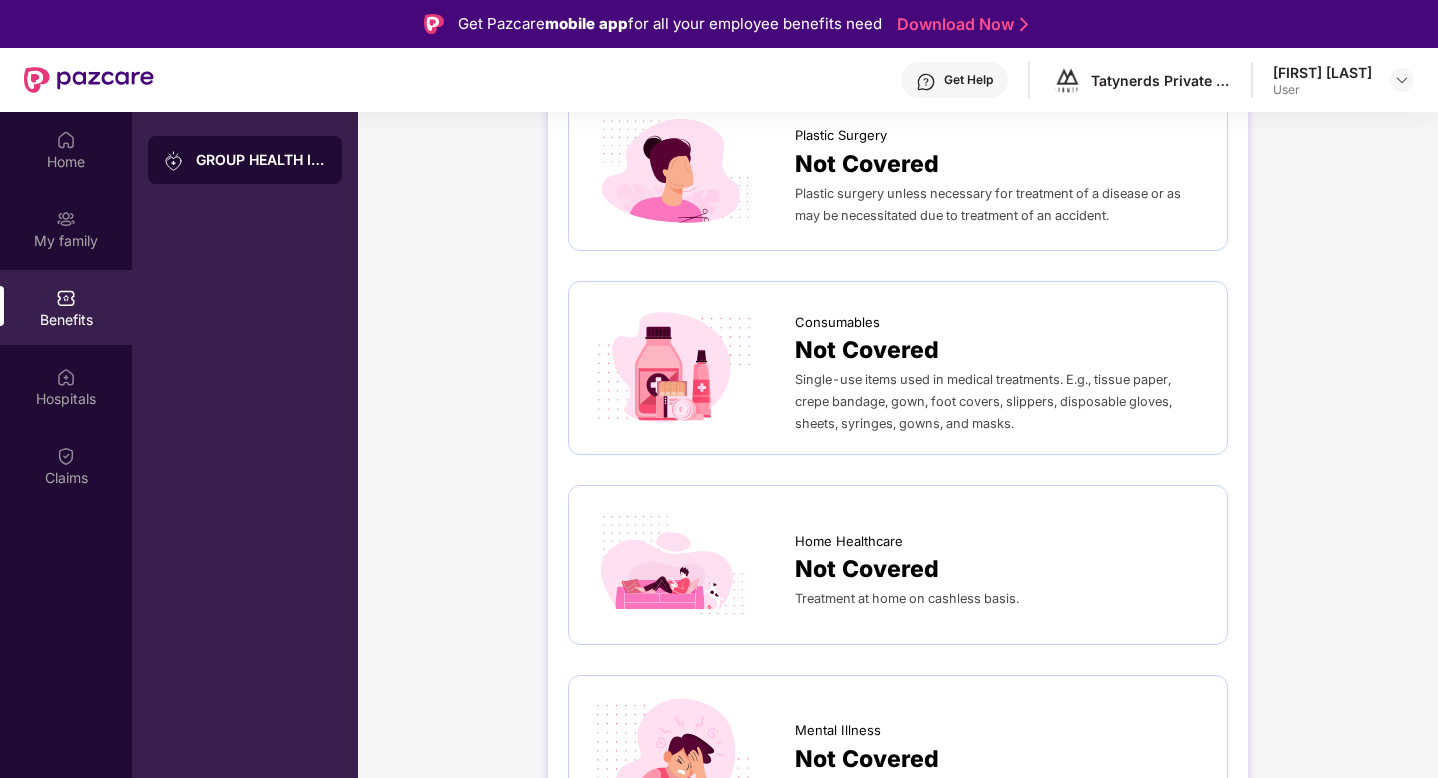 scroll, scrollTop: 1201, scrollLeft: 0, axis: vertical 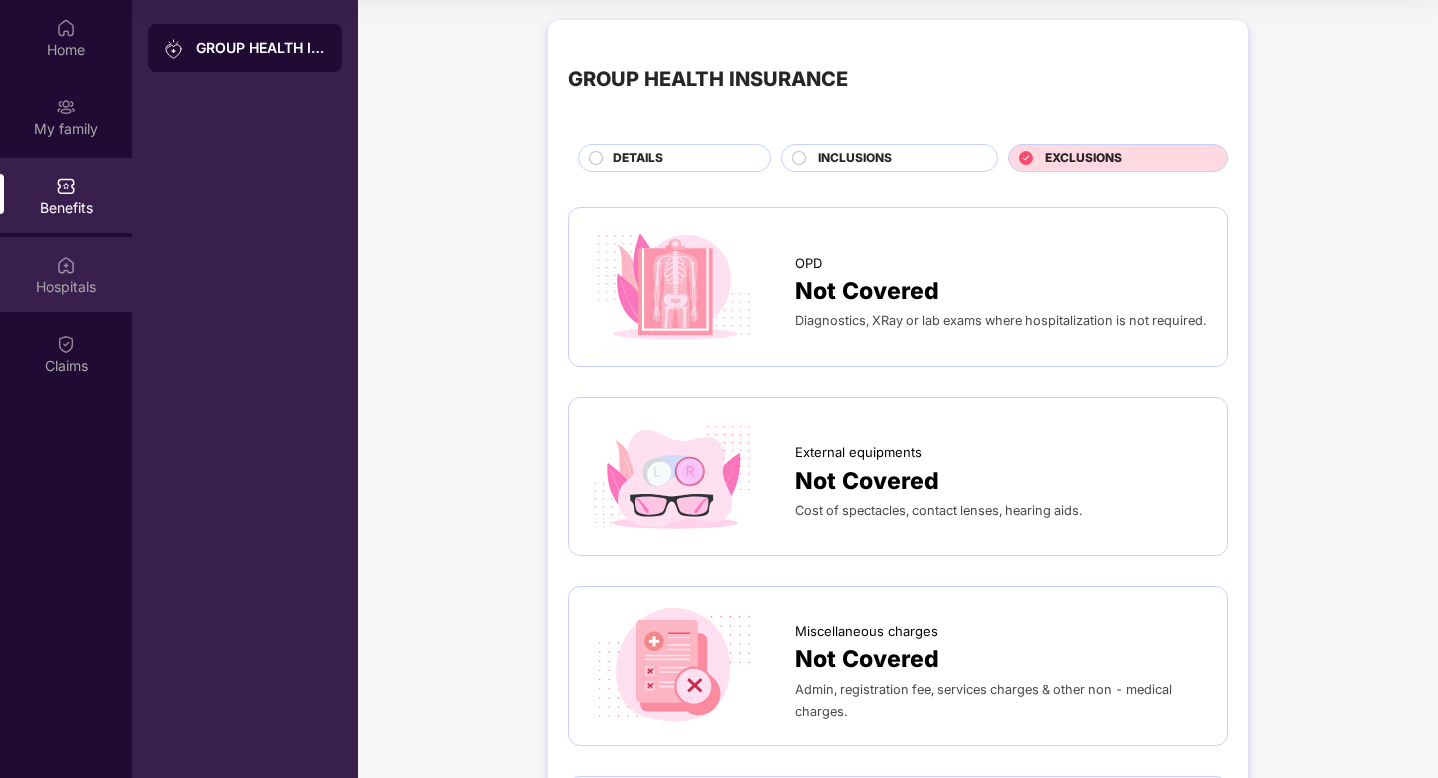 click on "Hospitals" at bounding box center [66, 287] 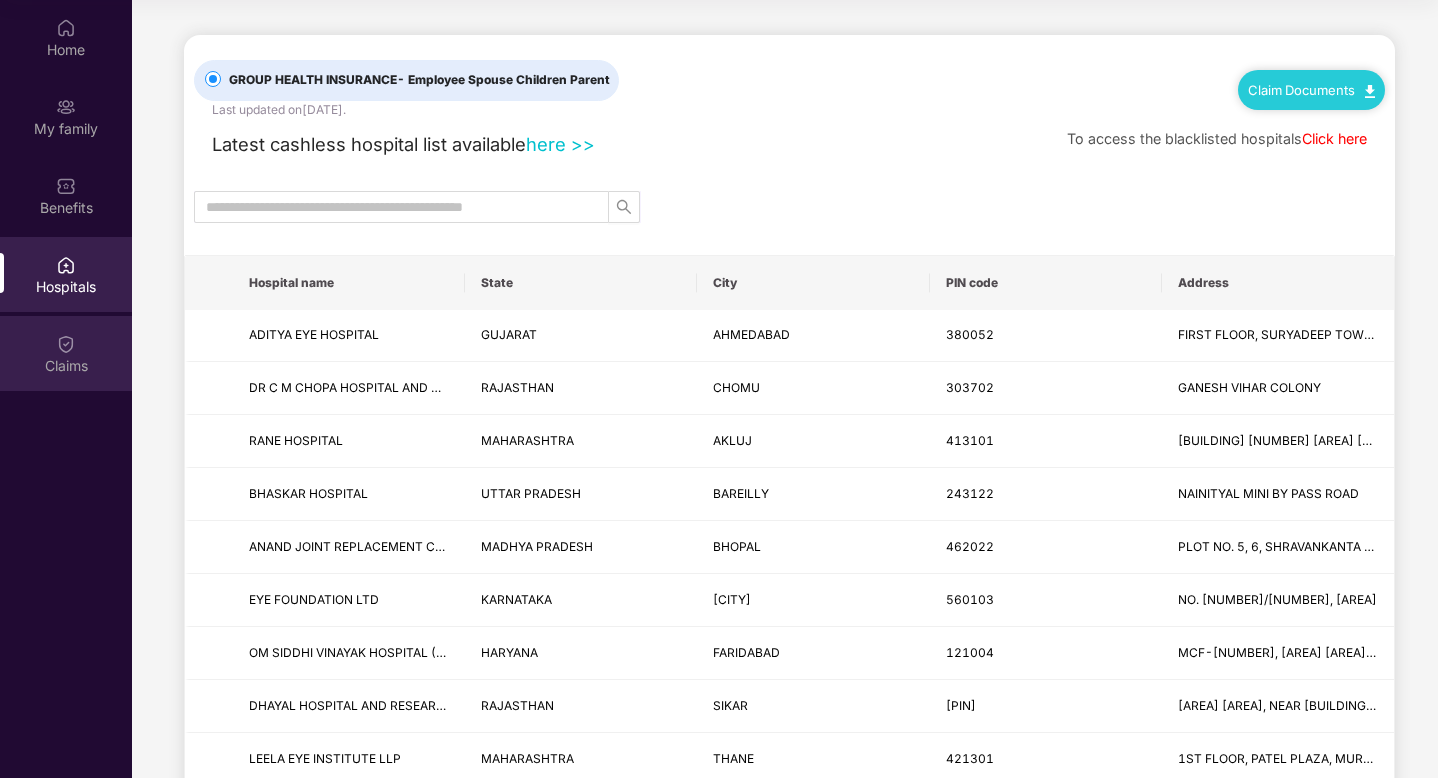 click on "Claims" at bounding box center [66, 353] 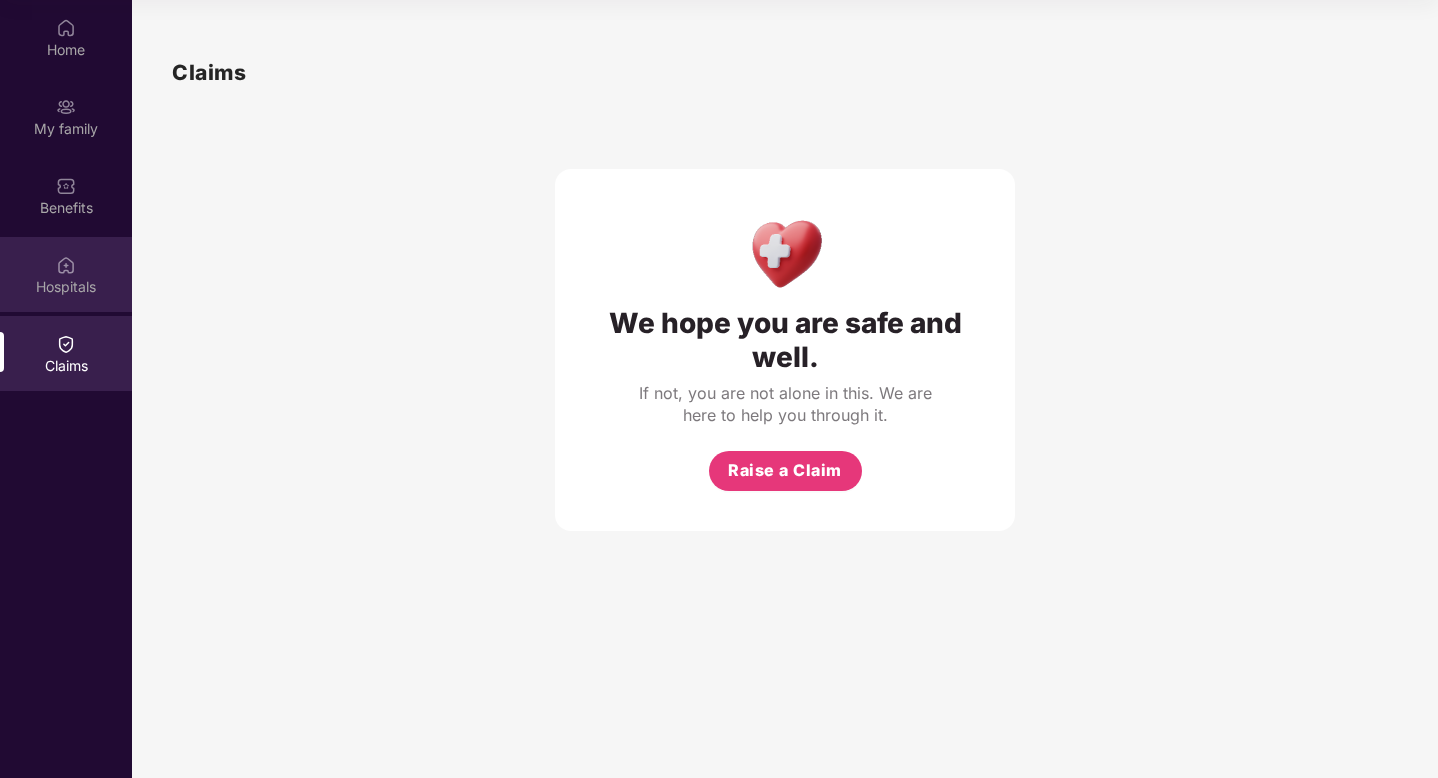 click at bounding box center (66, 265) 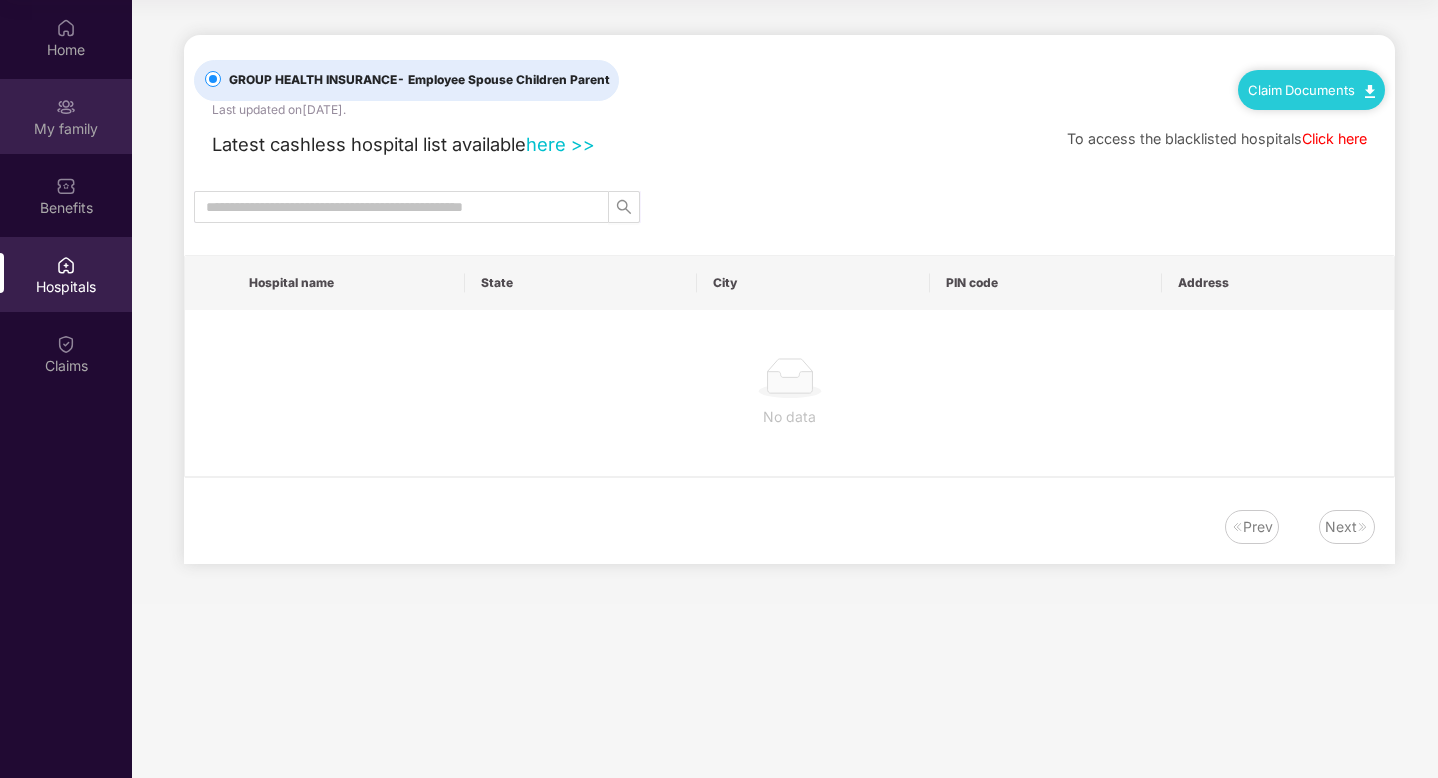 click at bounding box center [66, 107] 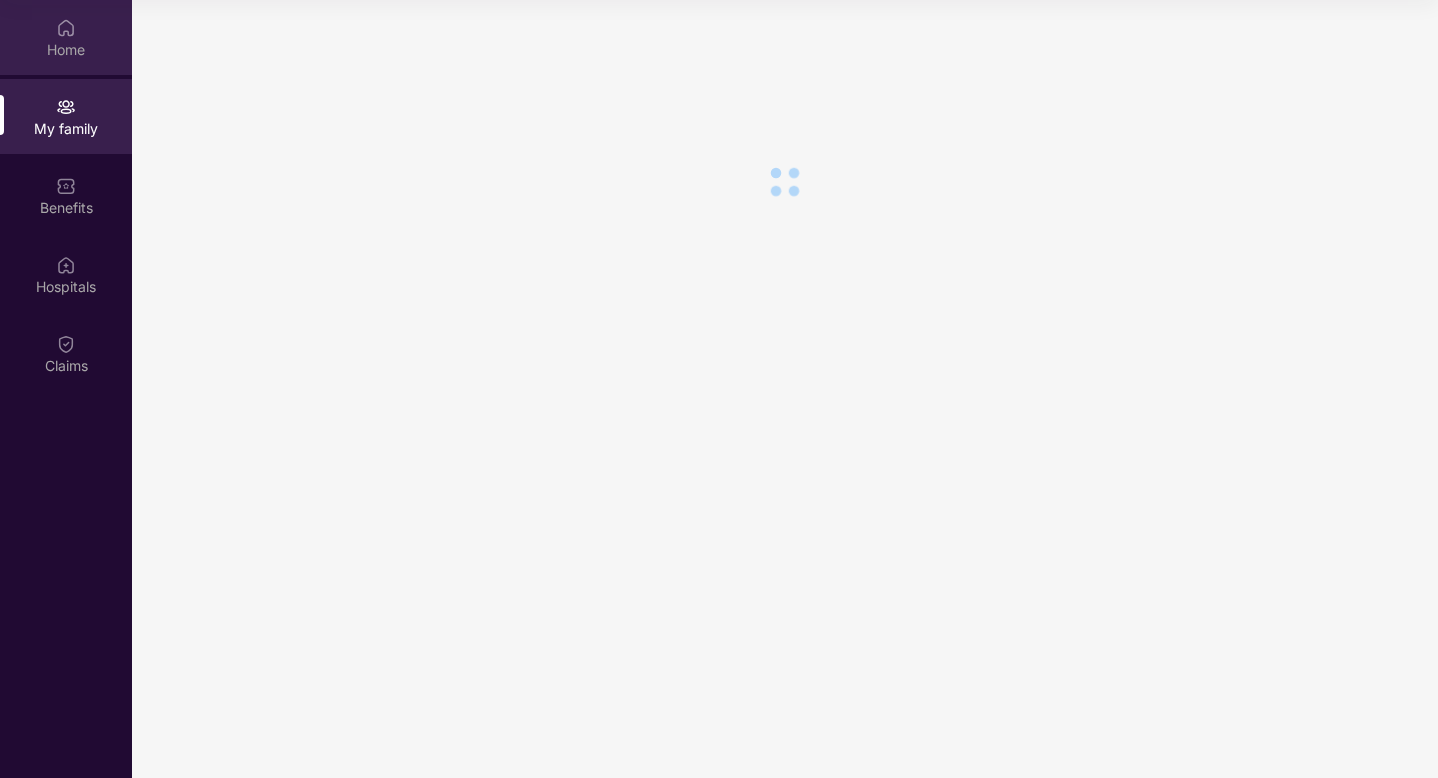 click on "Home" at bounding box center (66, 50) 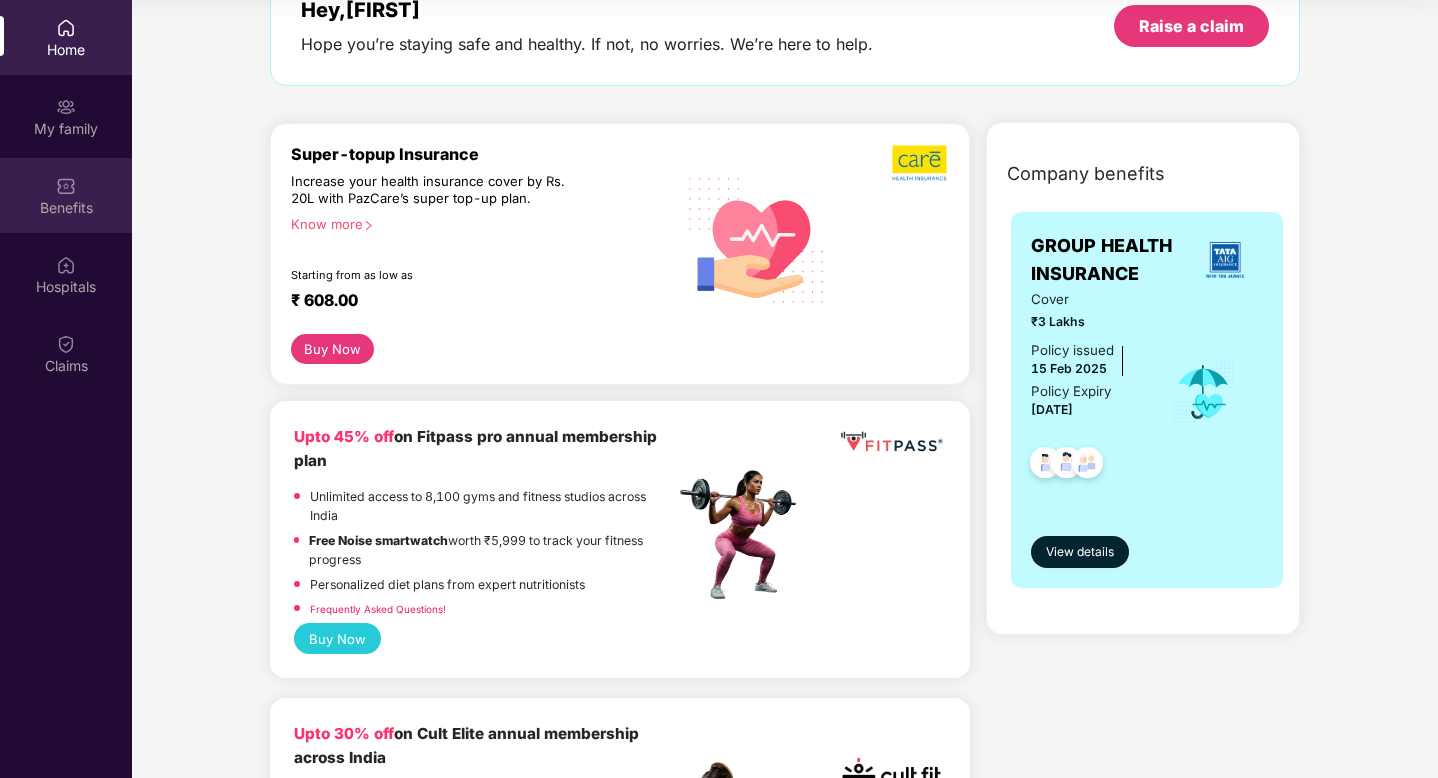 scroll, scrollTop: 166, scrollLeft: 0, axis: vertical 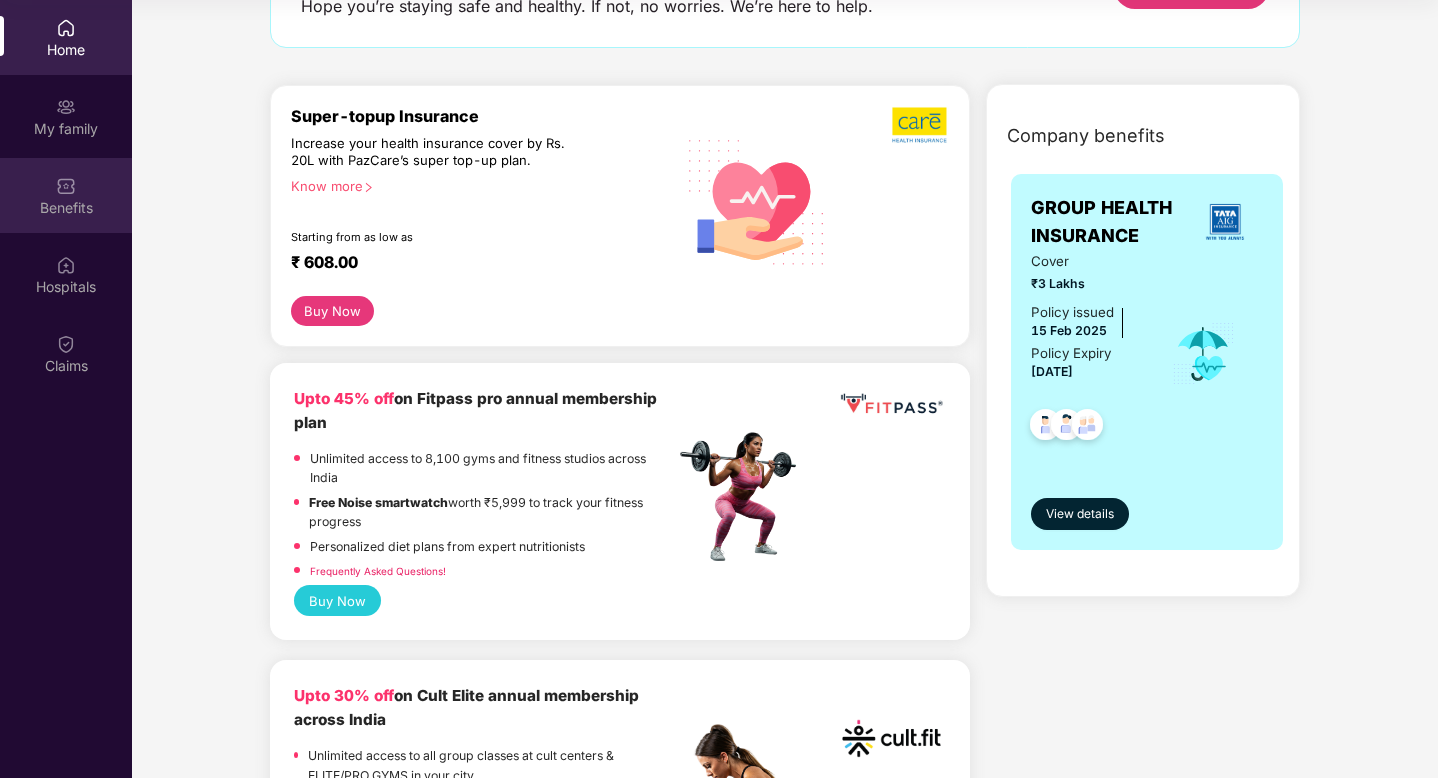 click at bounding box center (66, 186) 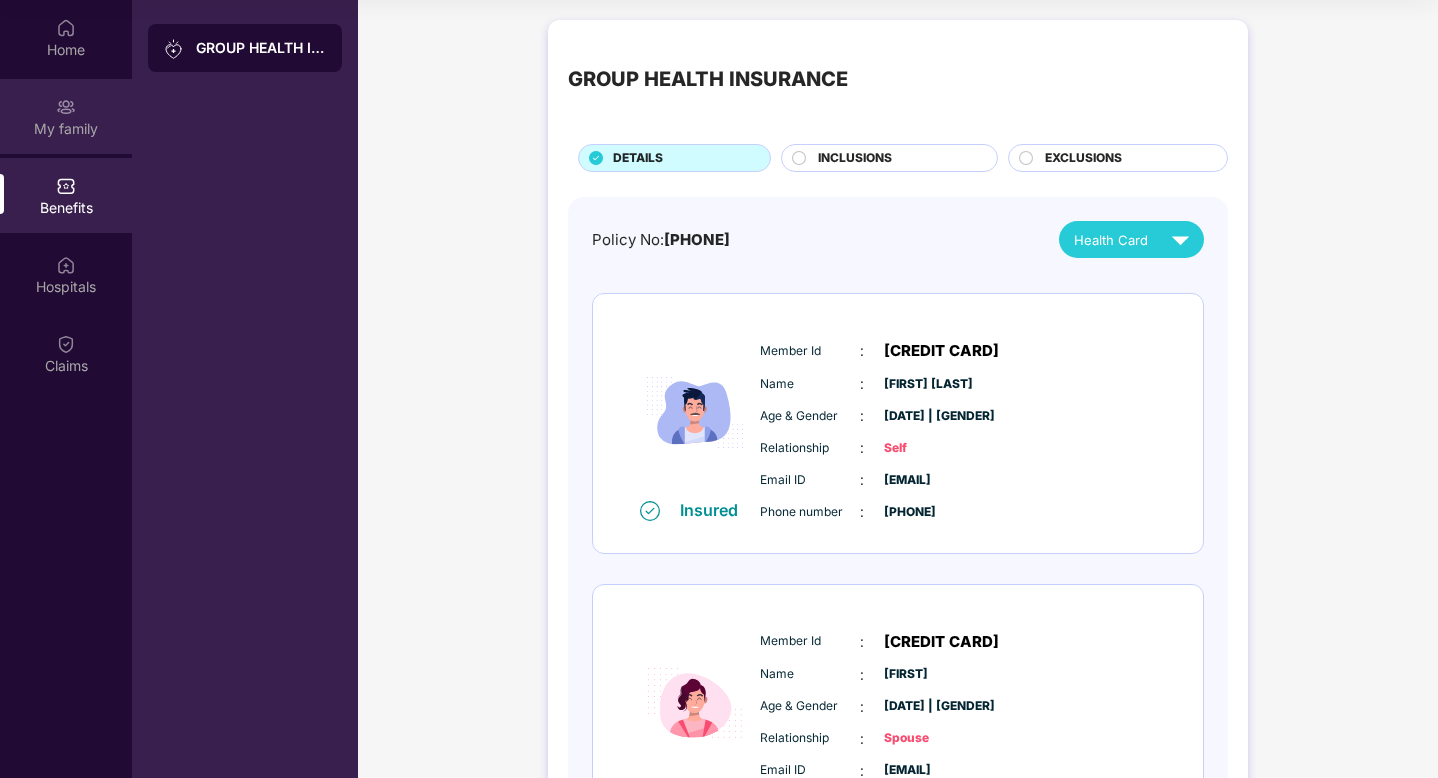 click on "My family" at bounding box center (66, 129) 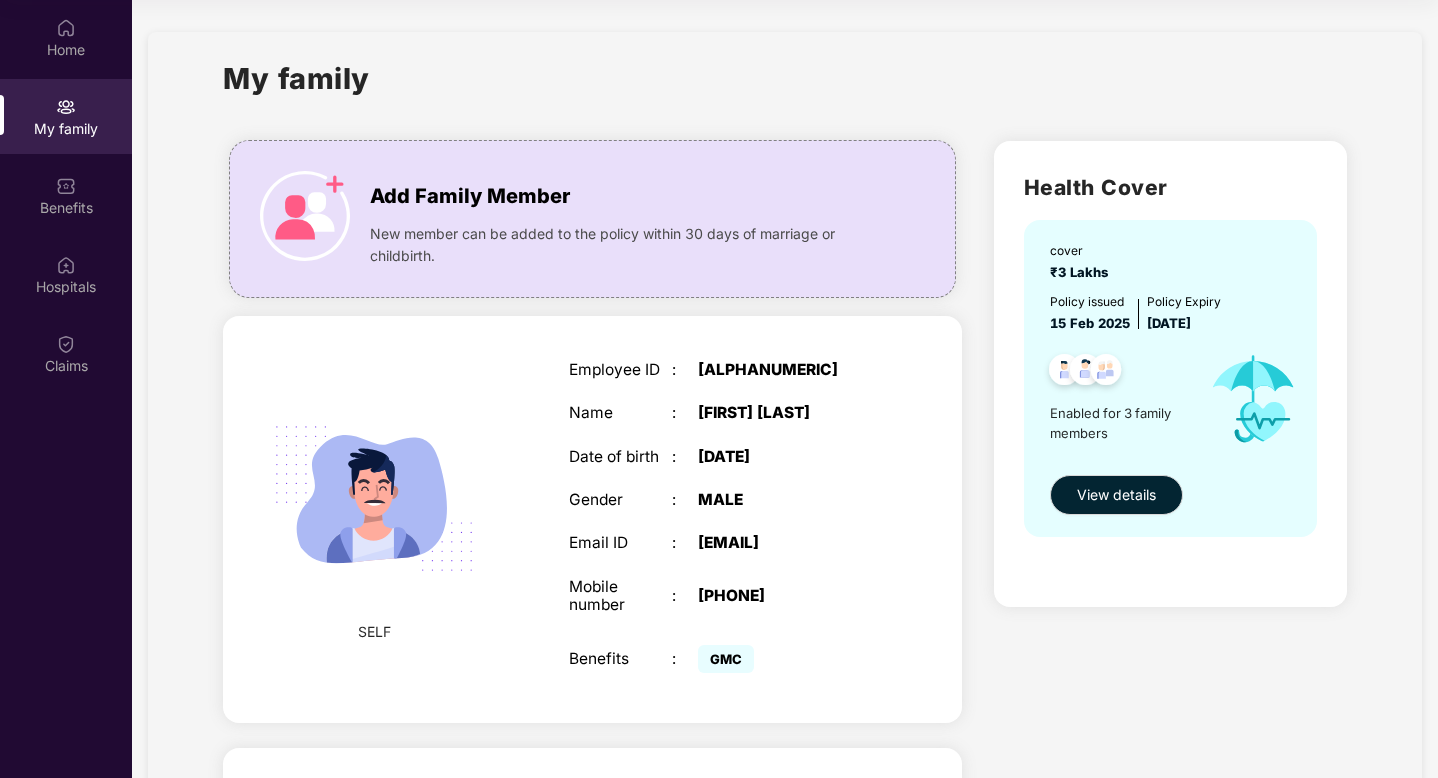 scroll, scrollTop: 750, scrollLeft: 0, axis: vertical 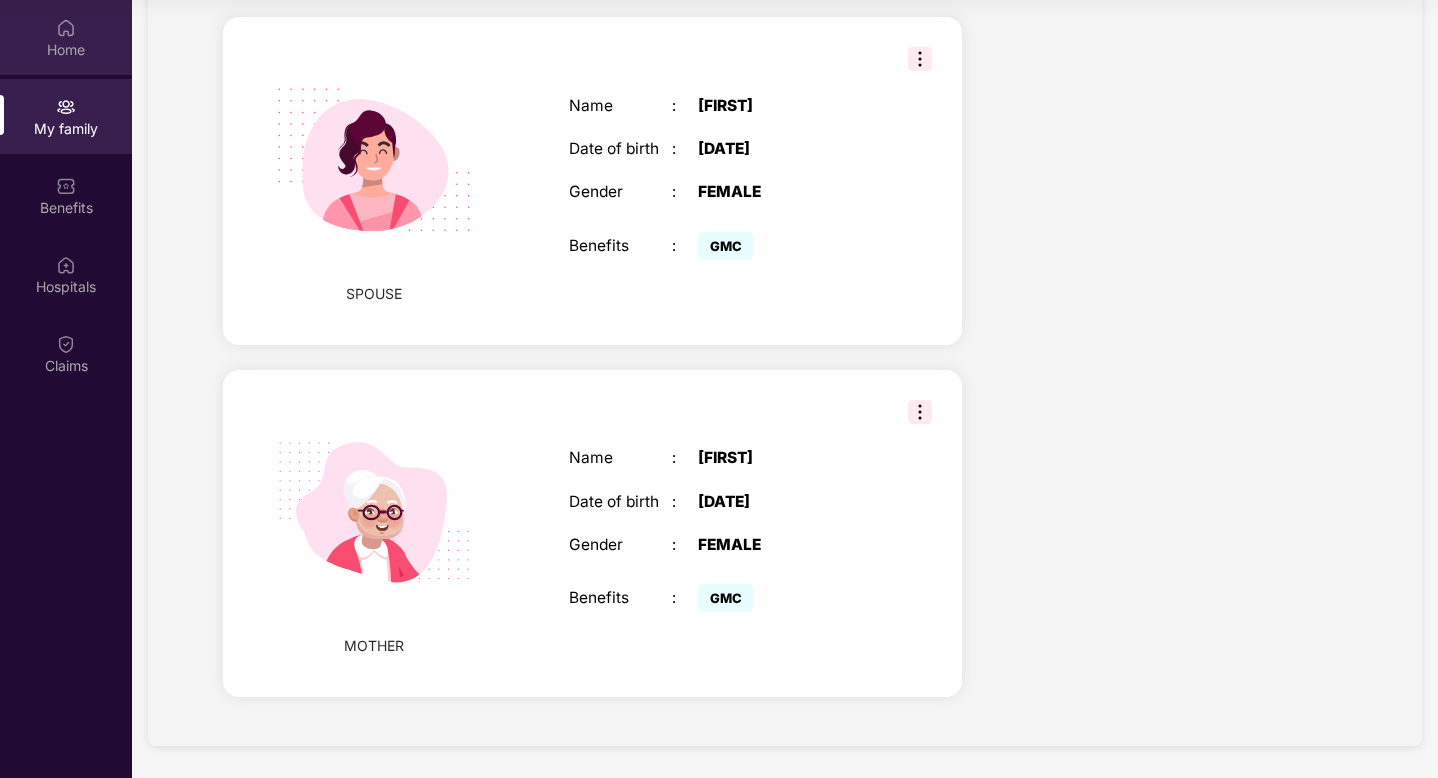 click on "Home" at bounding box center [66, 50] 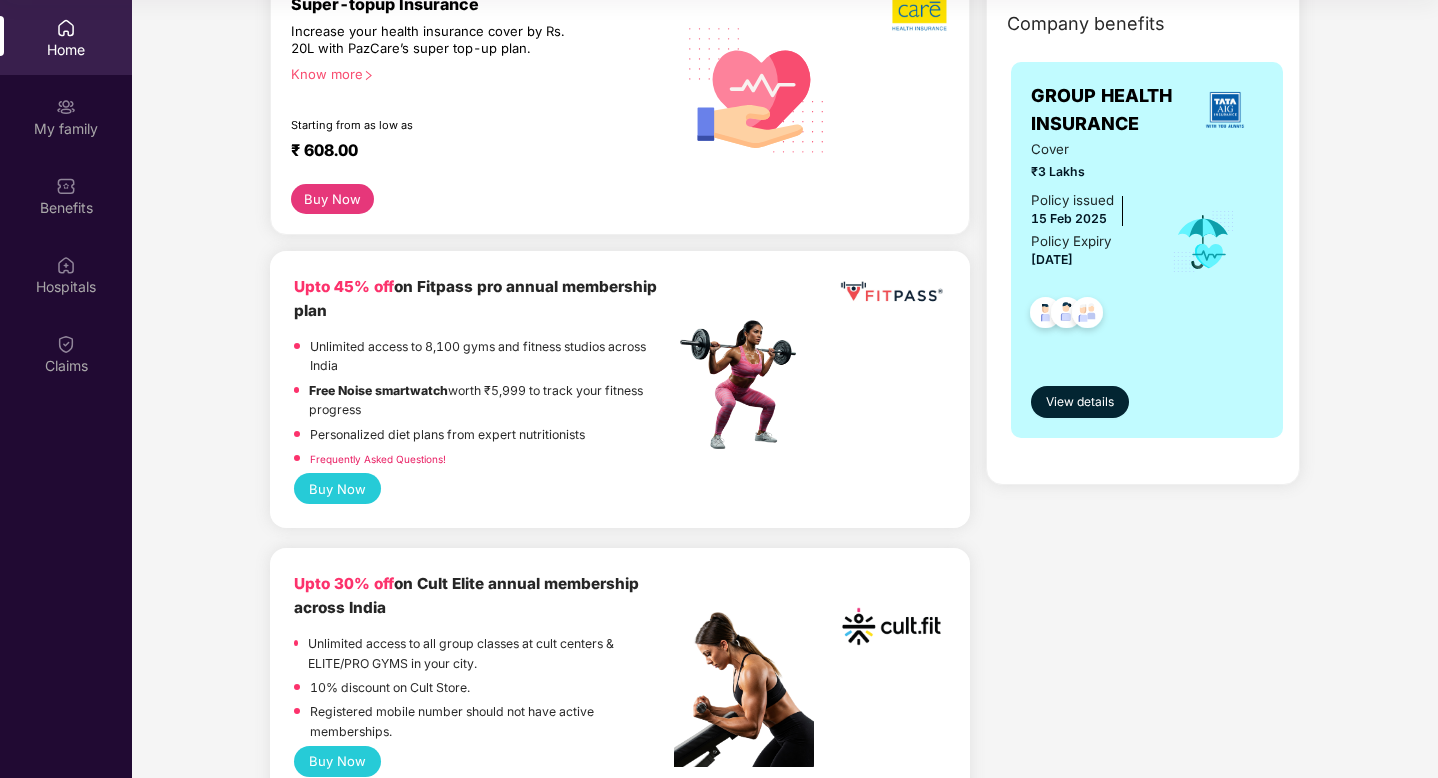 scroll, scrollTop: 279, scrollLeft: 0, axis: vertical 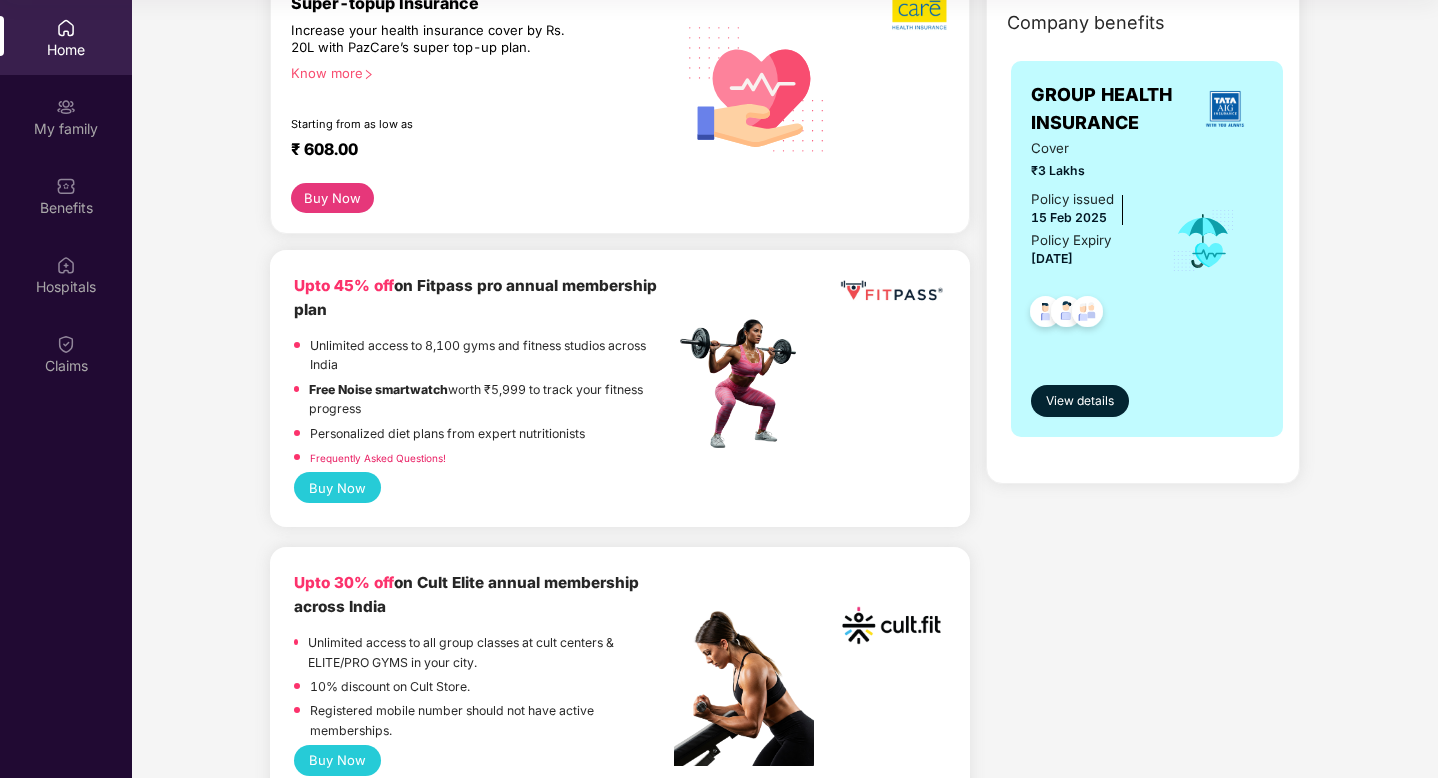 click on "Buy Now" at bounding box center [337, 487] 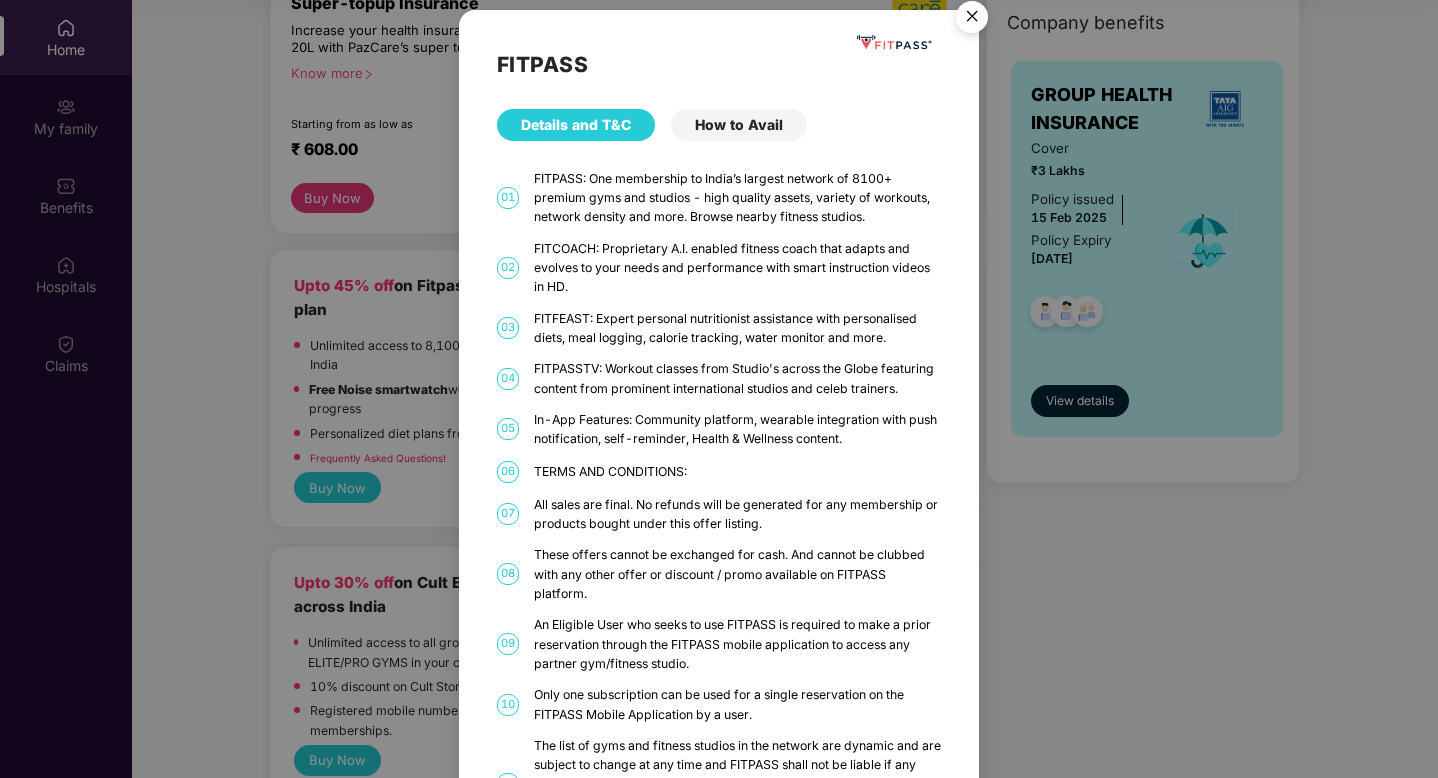 click on "How to Avail" at bounding box center (739, 125) 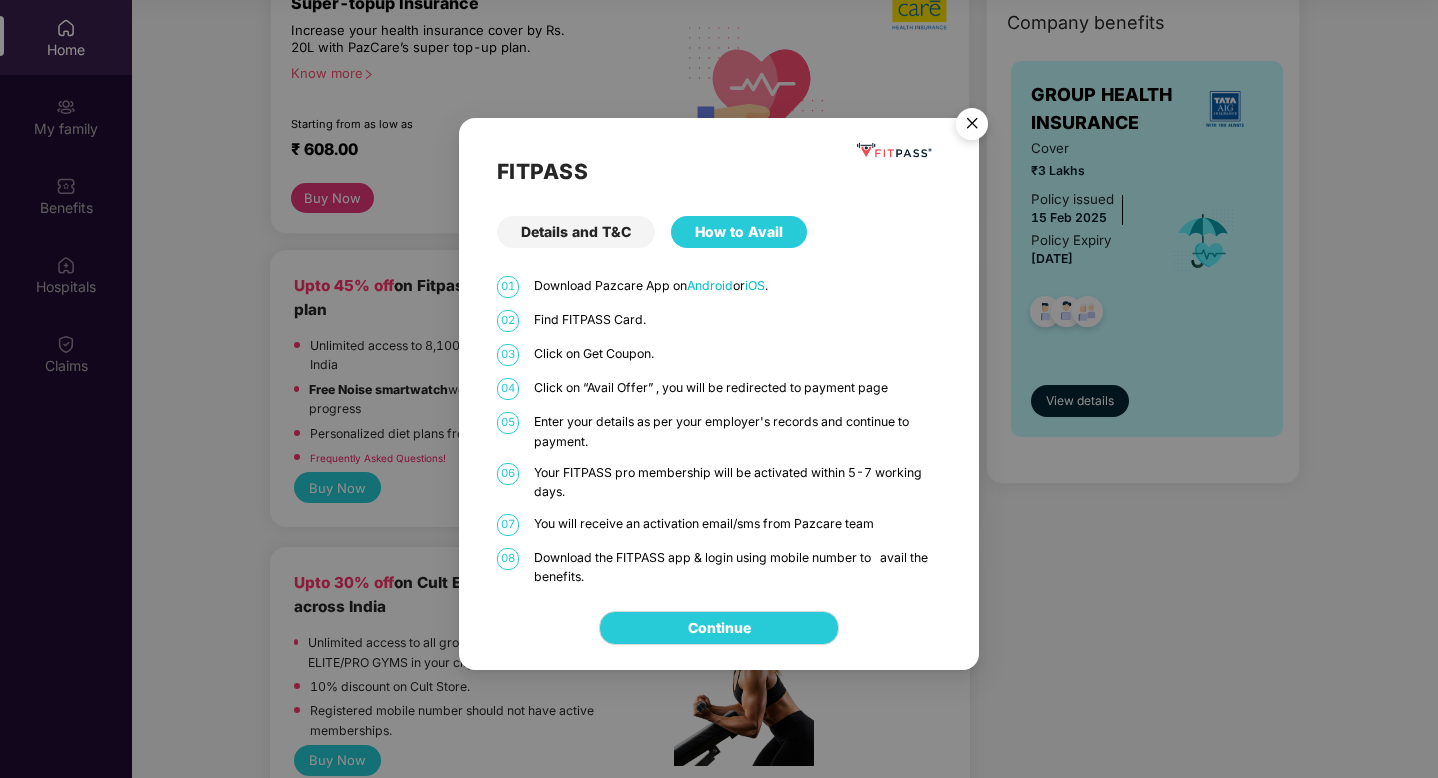 click at bounding box center [972, 127] 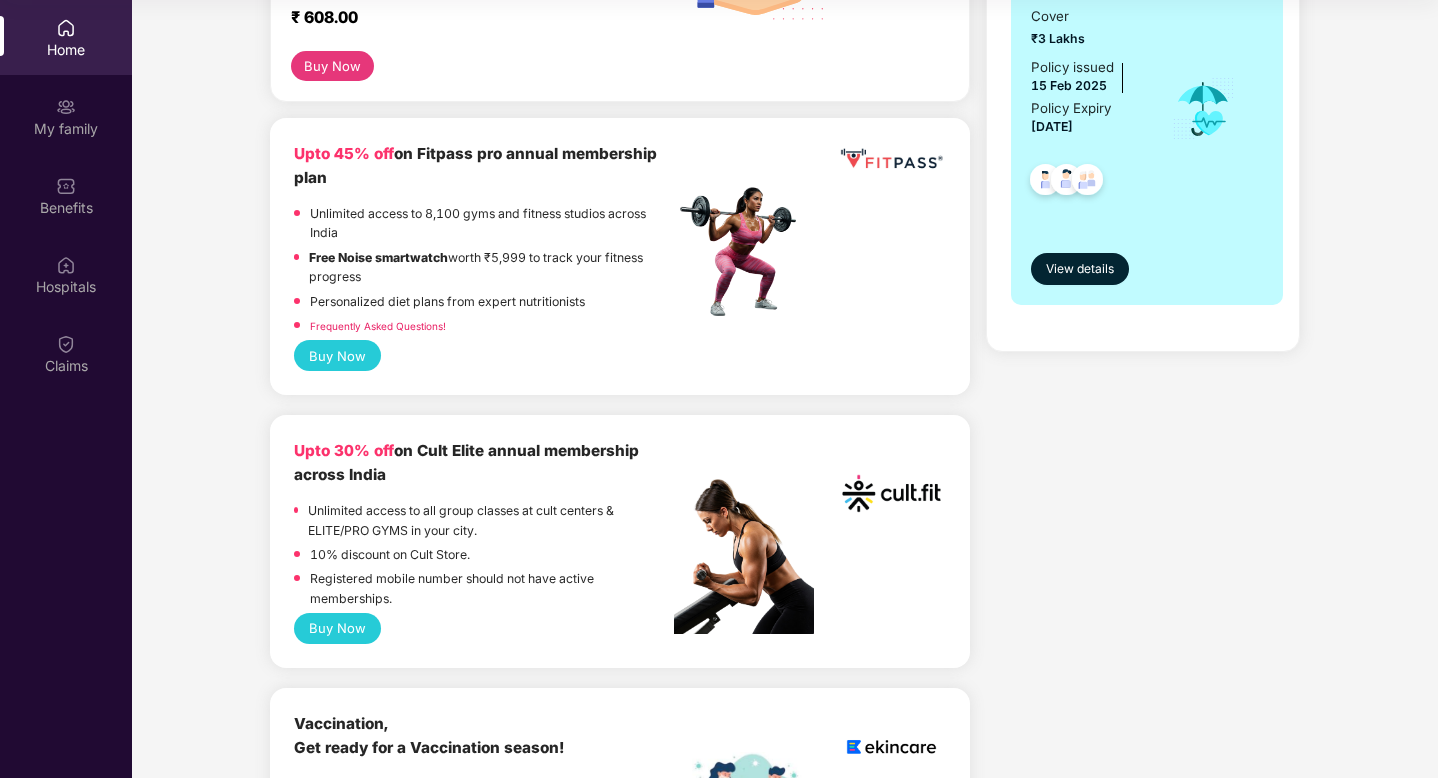 scroll, scrollTop: 430, scrollLeft: 0, axis: vertical 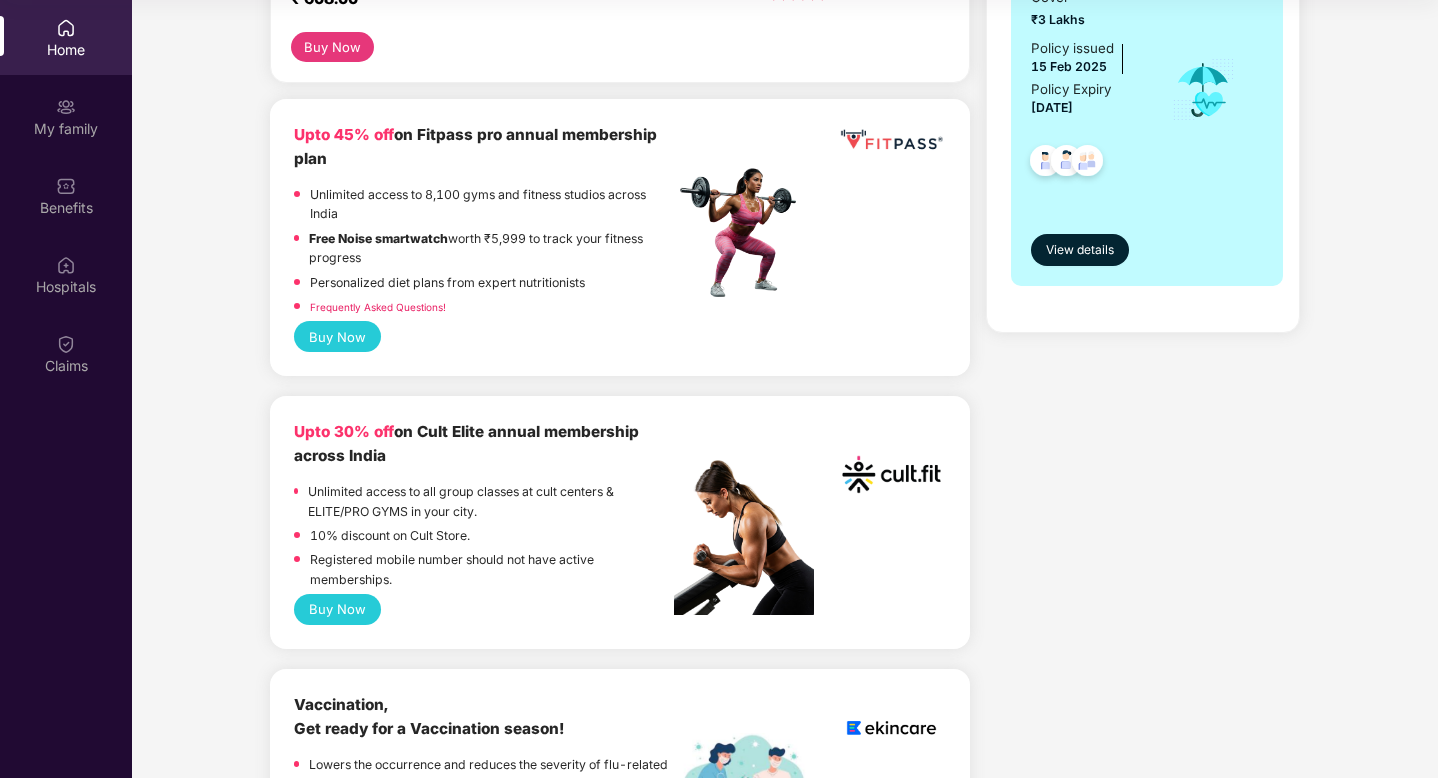 click on "Buy Now" at bounding box center [337, 609] 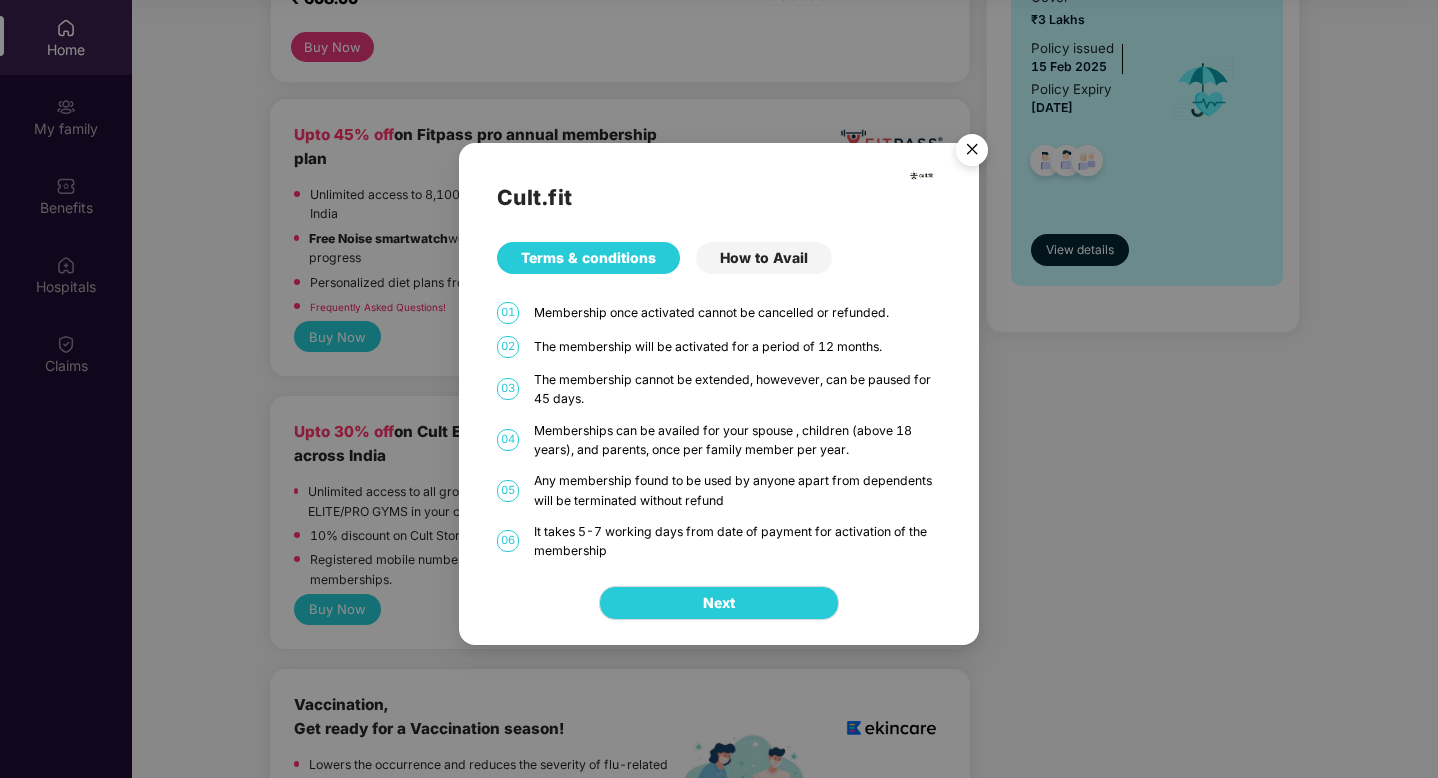 click at bounding box center [972, 153] 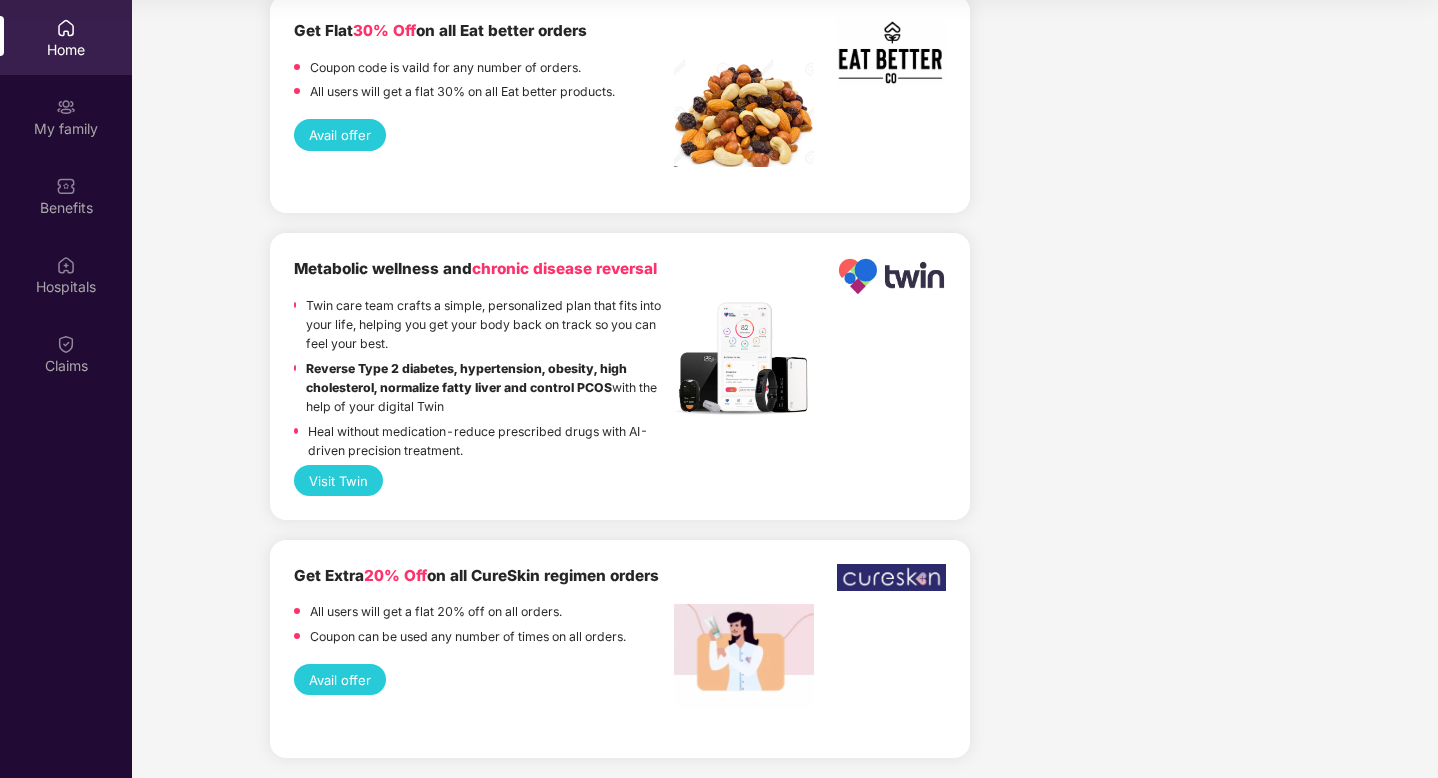 scroll, scrollTop: 3400, scrollLeft: 0, axis: vertical 